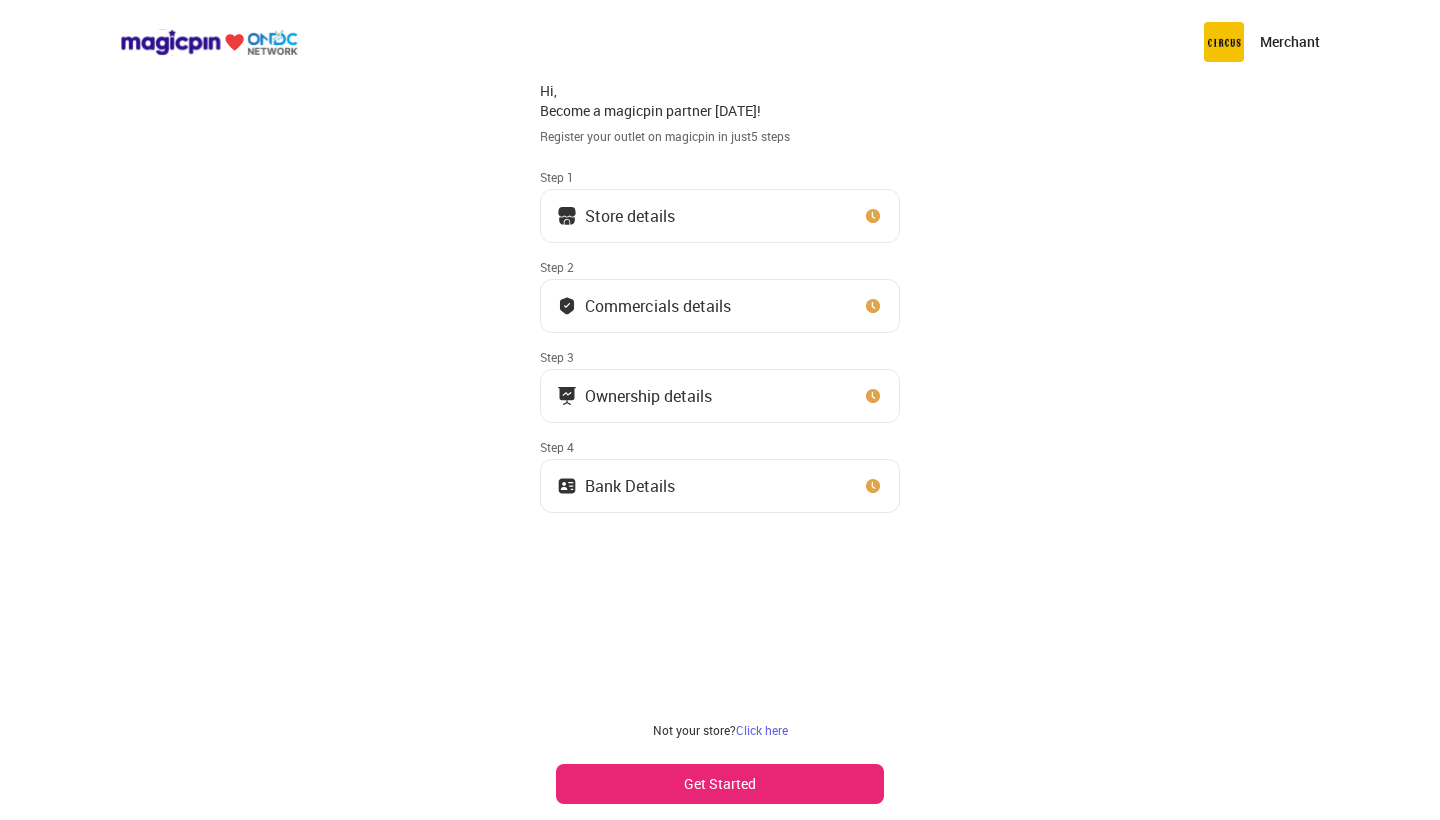 scroll, scrollTop: 0, scrollLeft: 0, axis: both 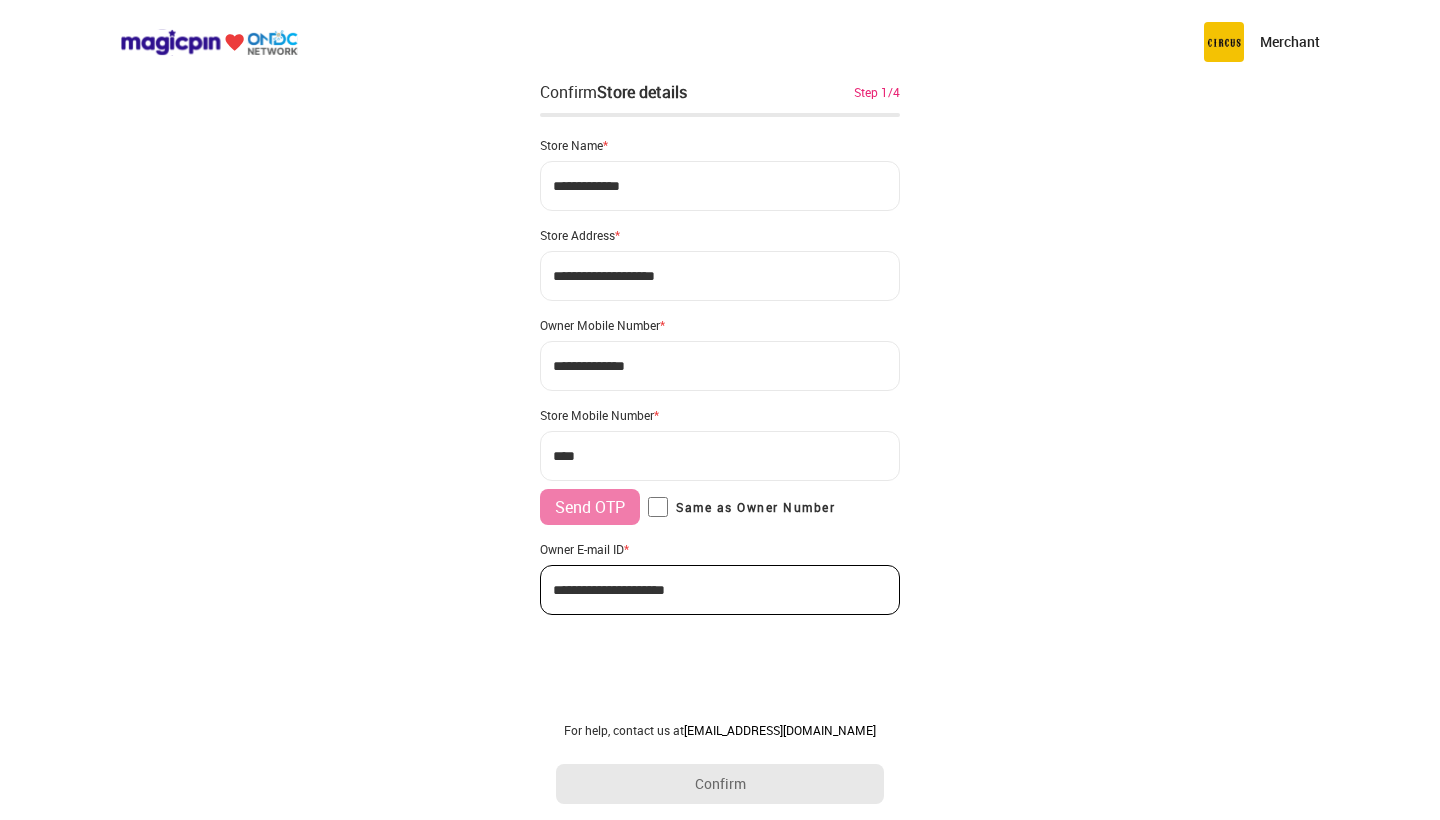 type on "**********" 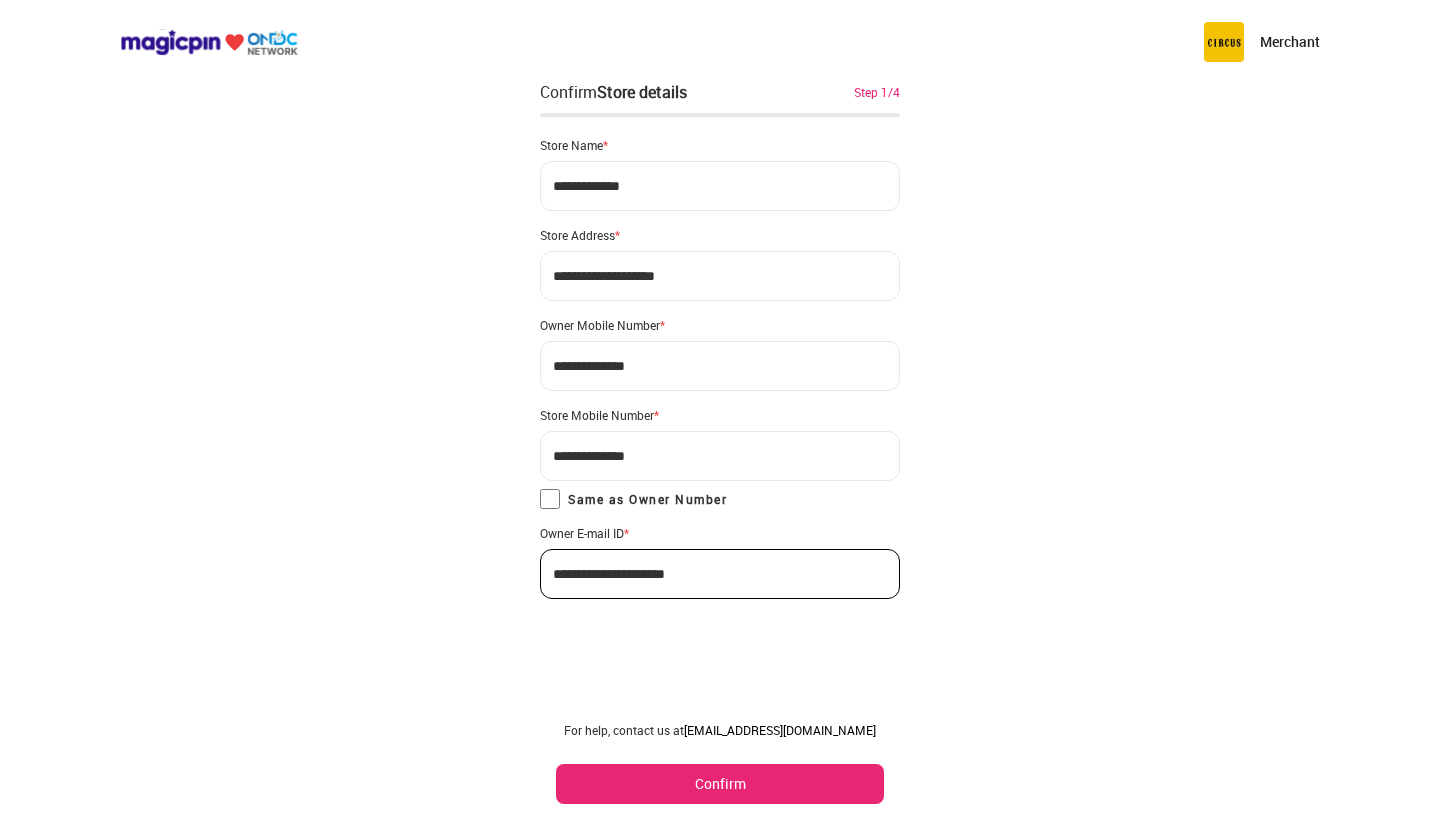 click on "**********" at bounding box center (720, 276) 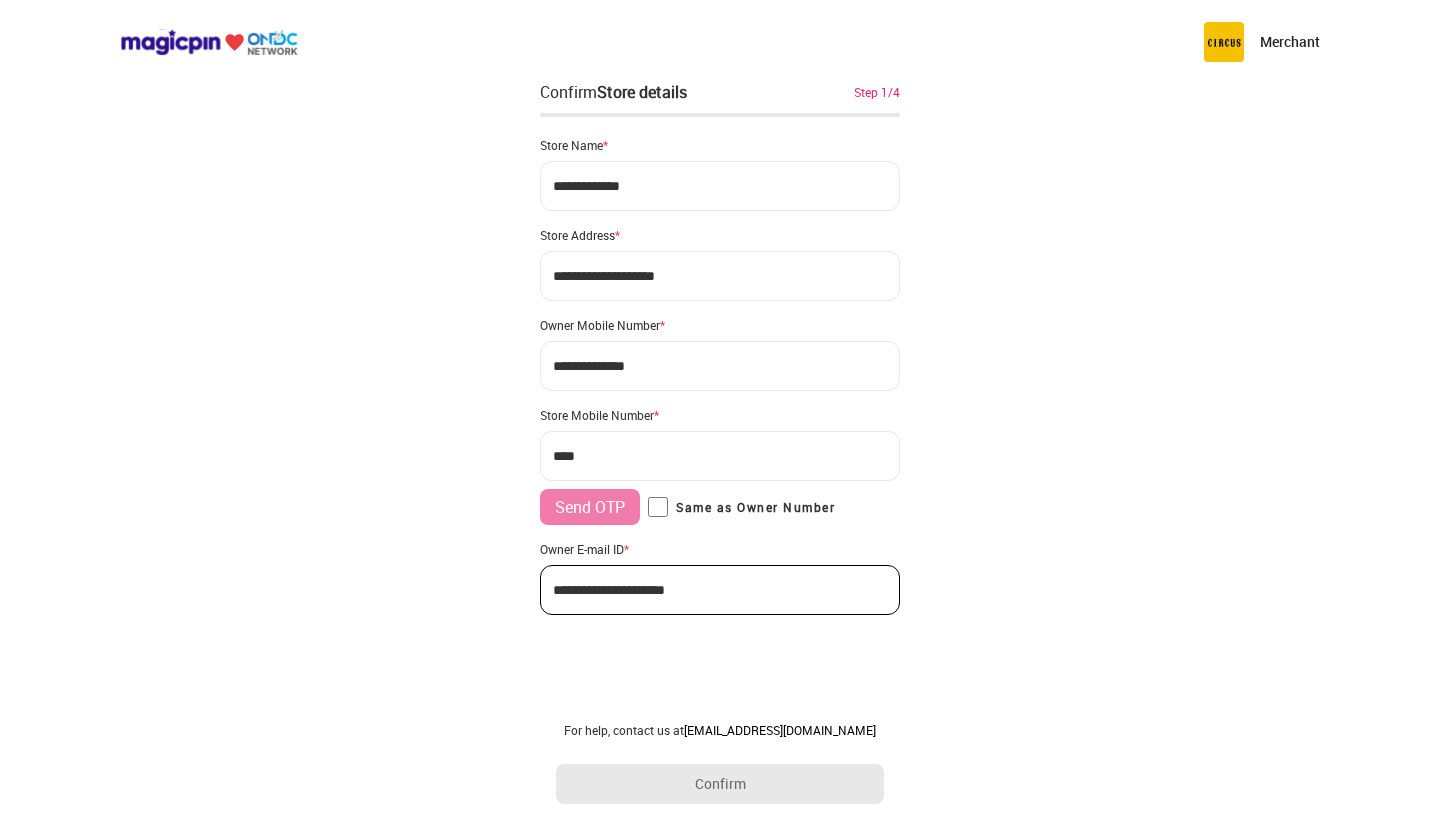 click on "**********" at bounding box center [720, 276] 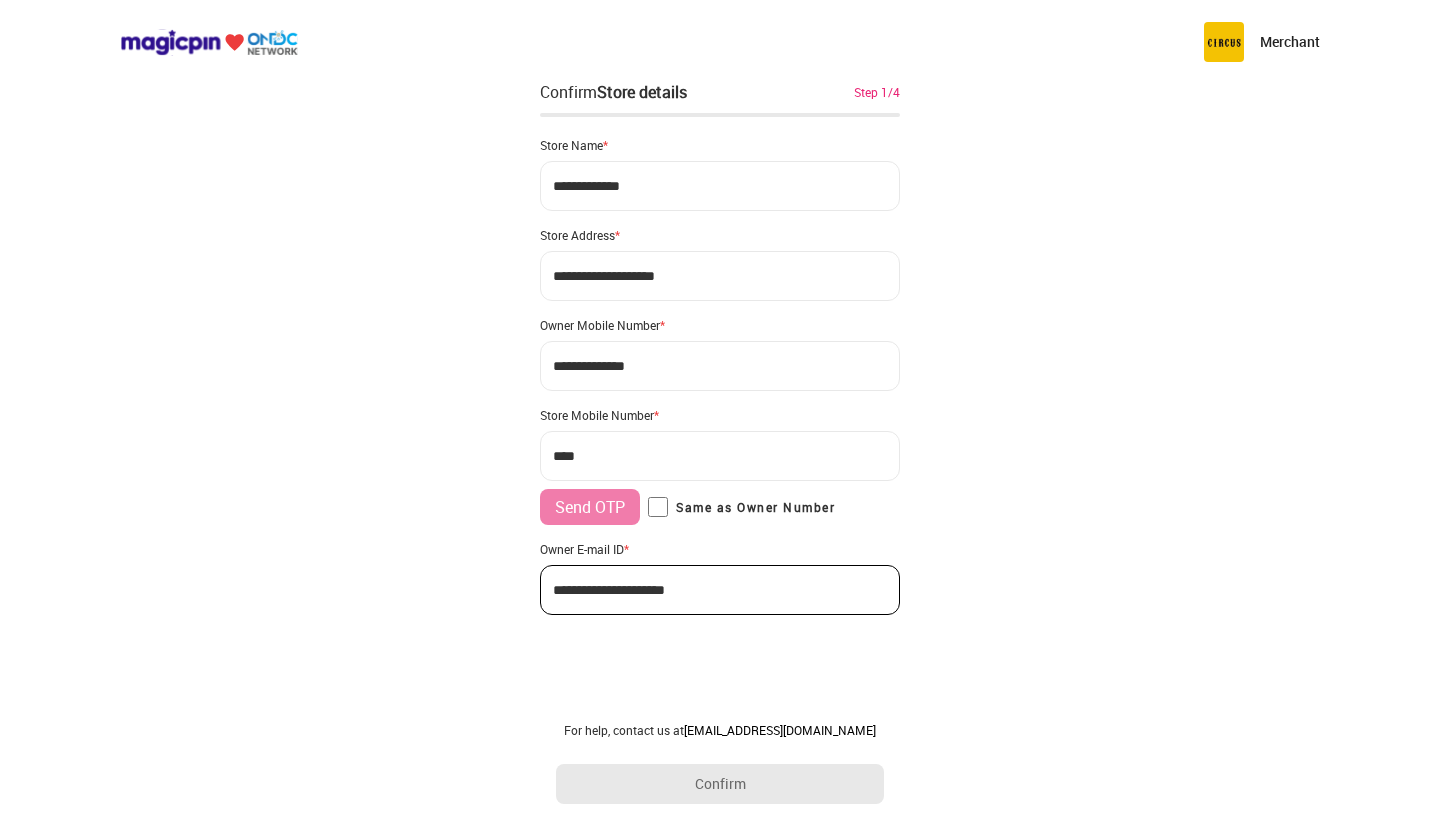 type on "**********" 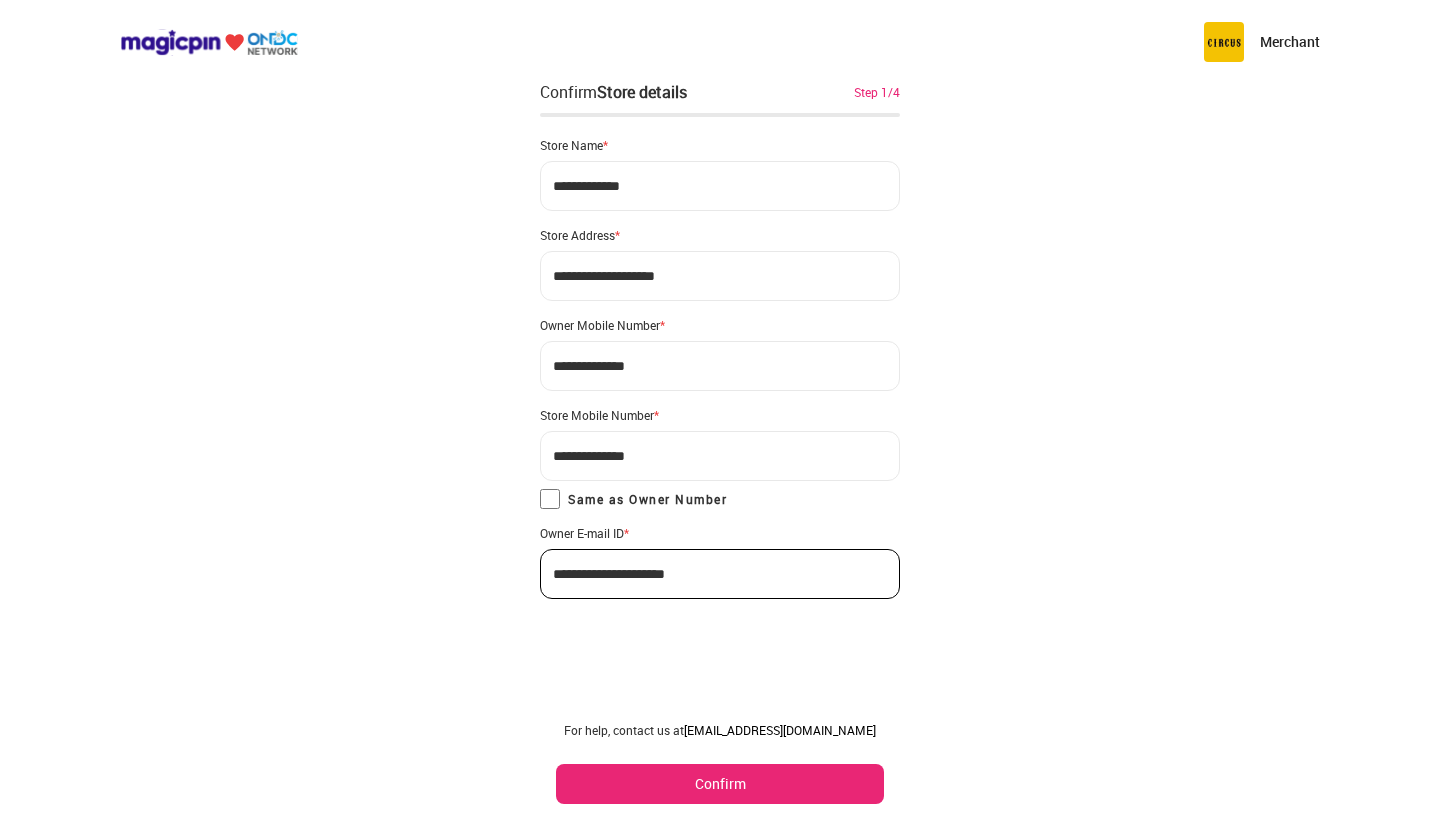 click on "**********" at bounding box center (720, 276) 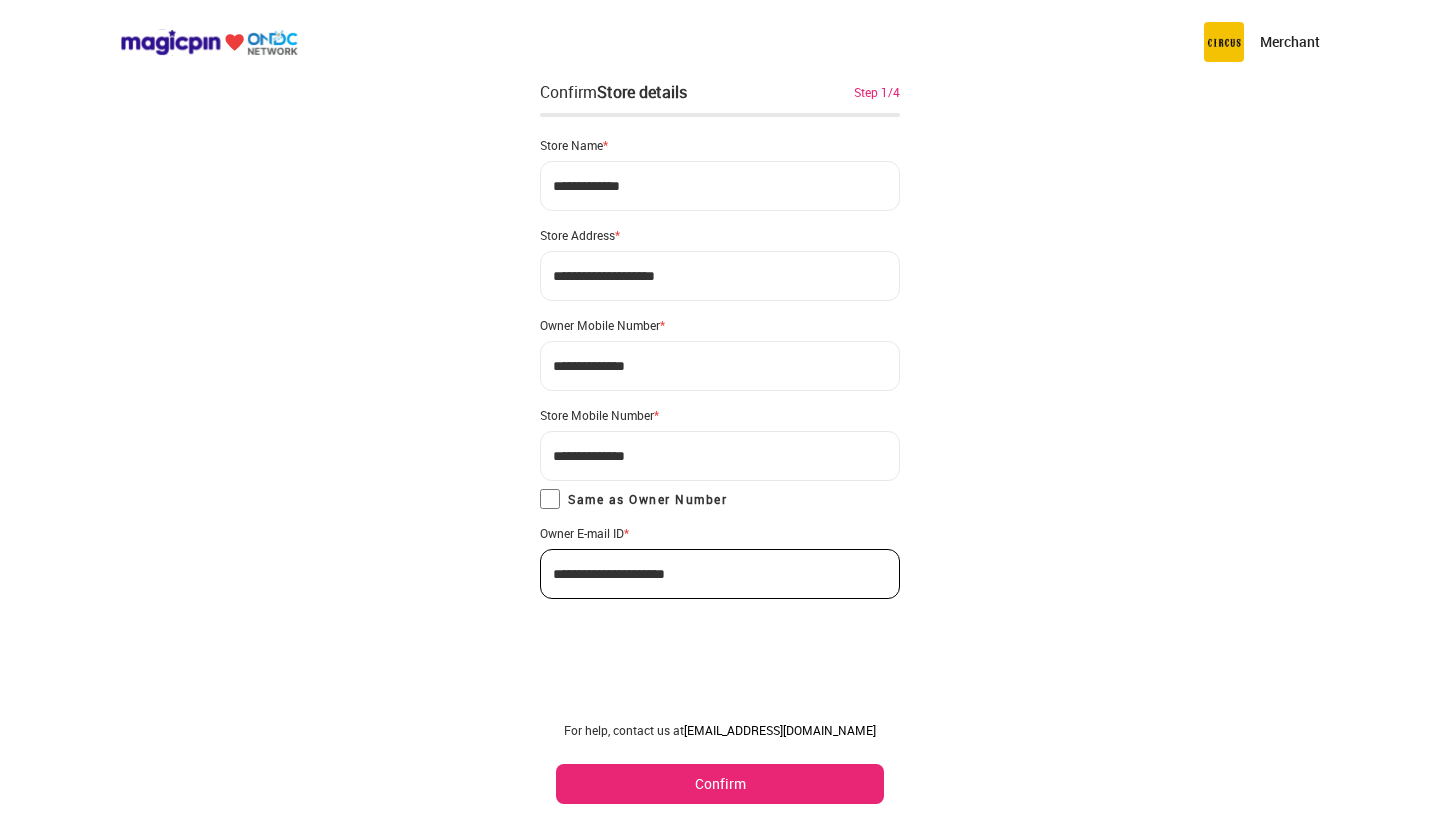 scroll, scrollTop: 0, scrollLeft: 0, axis: both 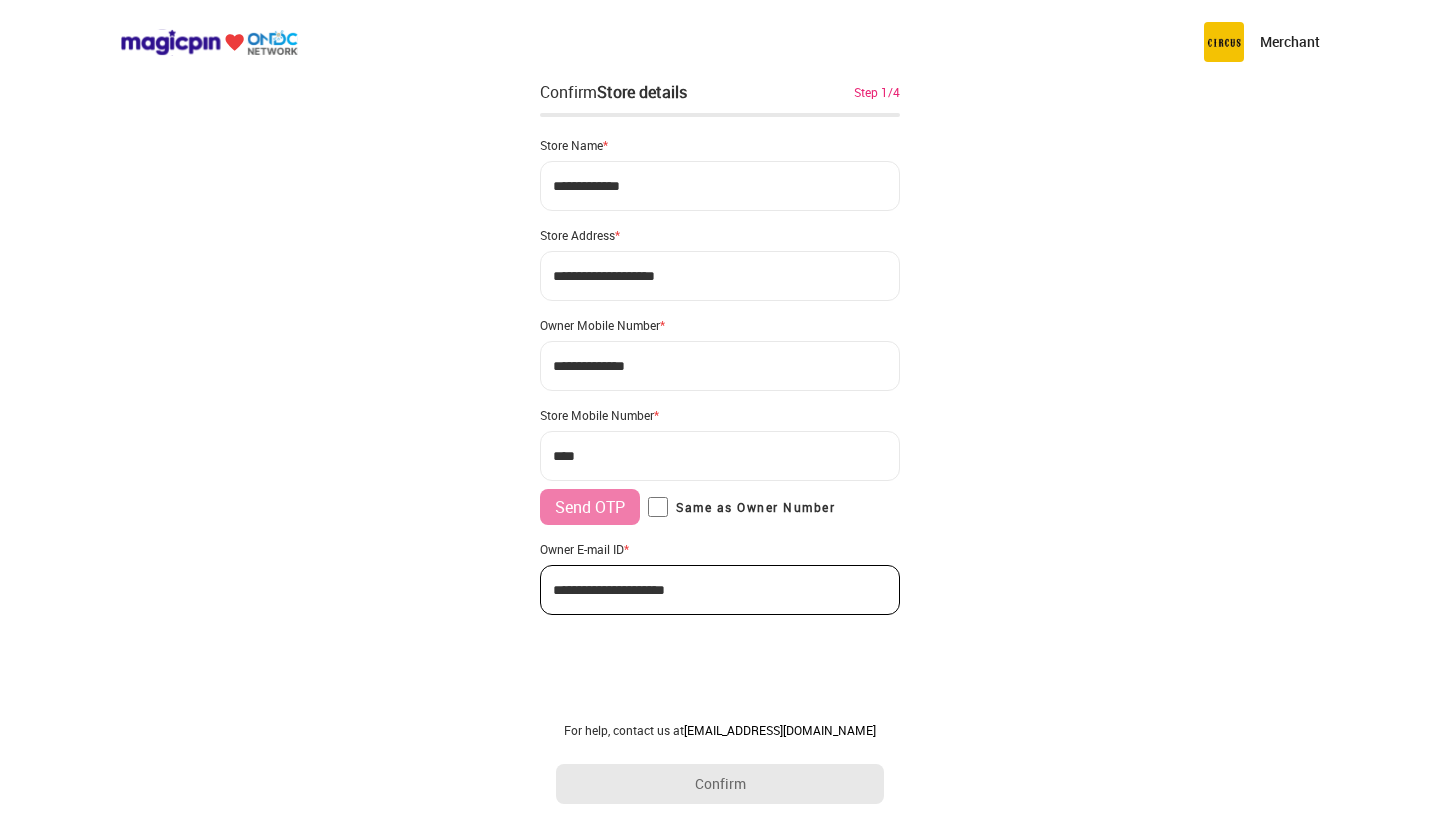 click on "**********" at bounding box center [720, 276] 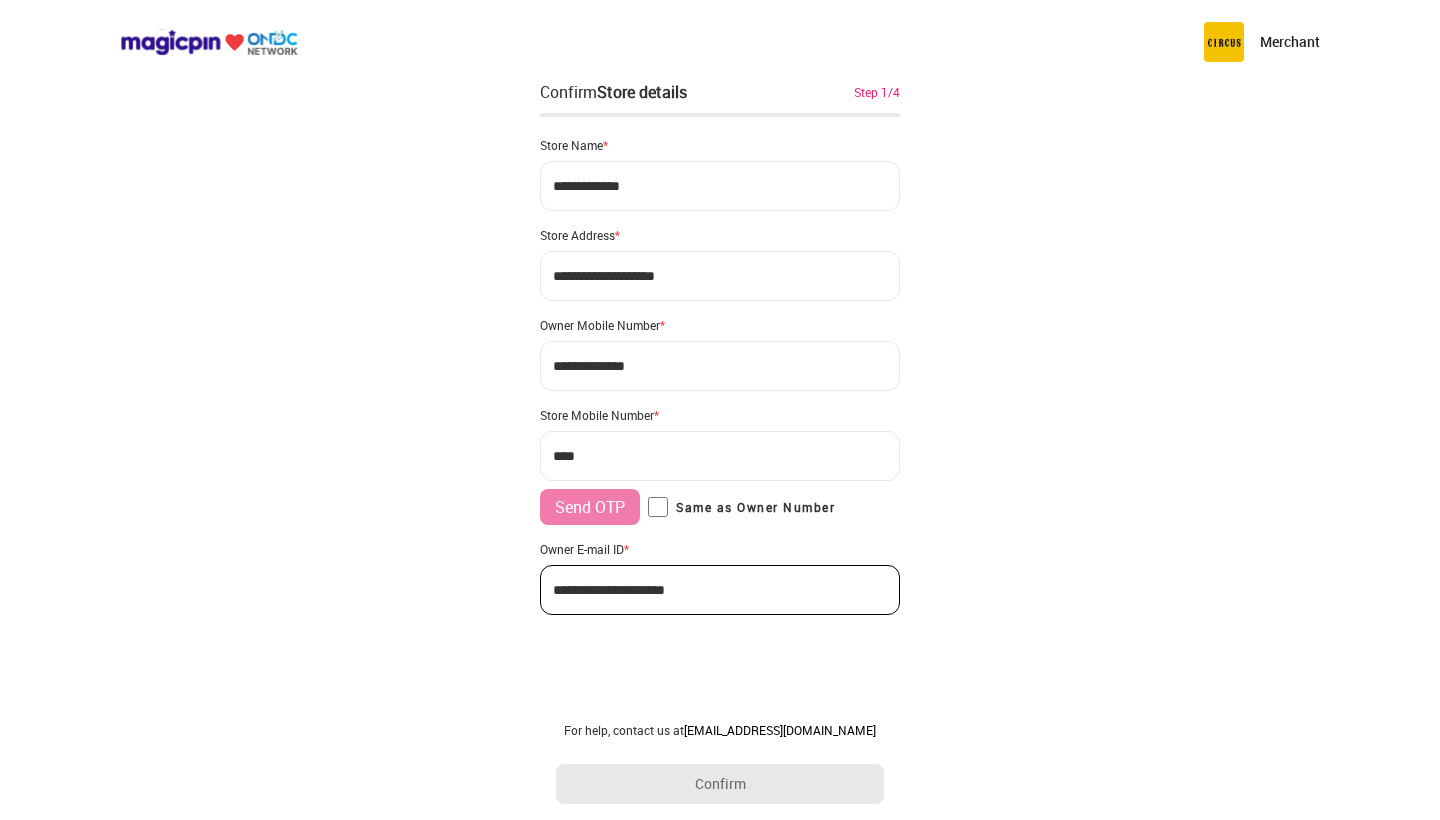 click on "***" at bounding box center (720, 456) 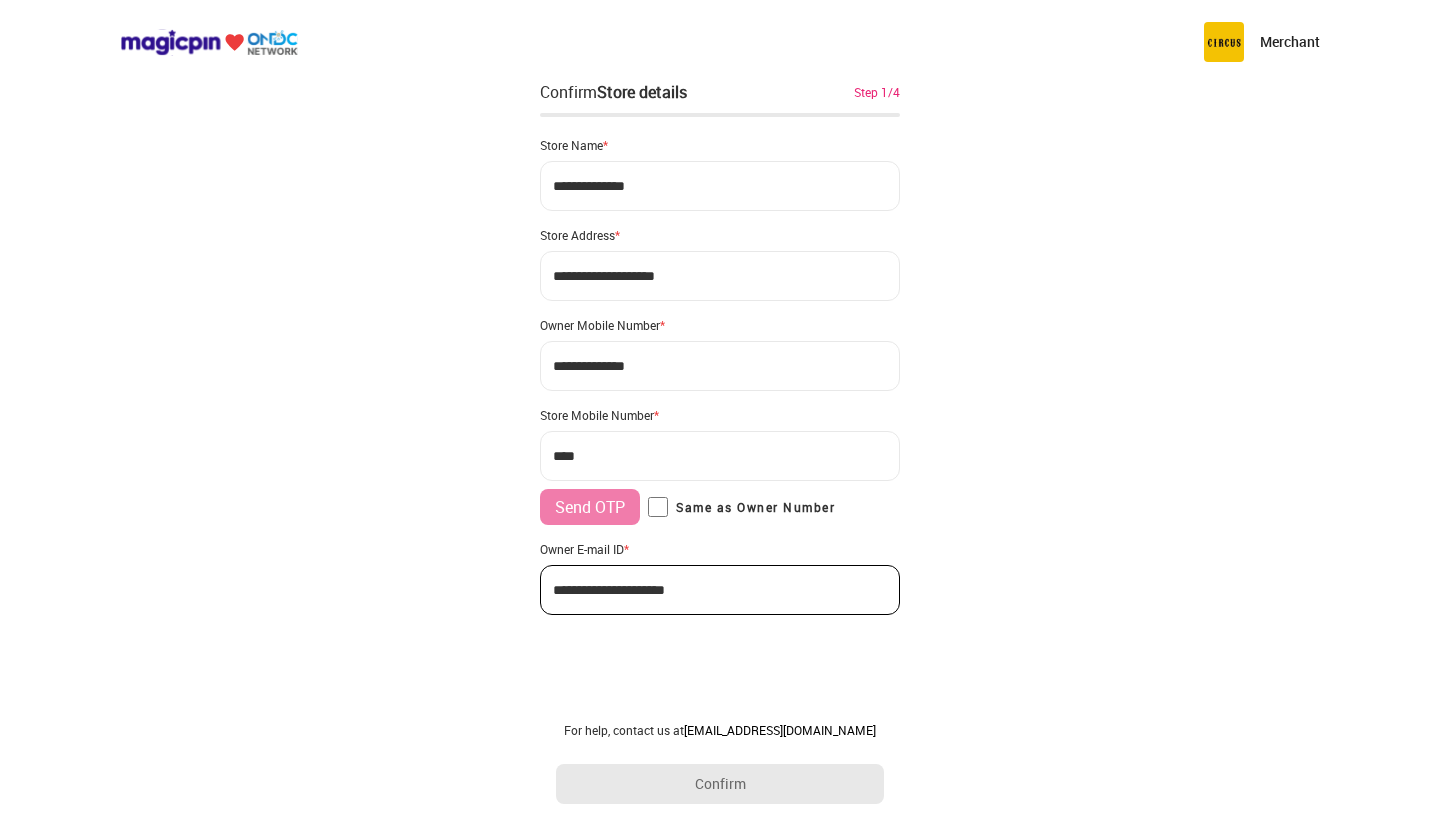 type on "**********" 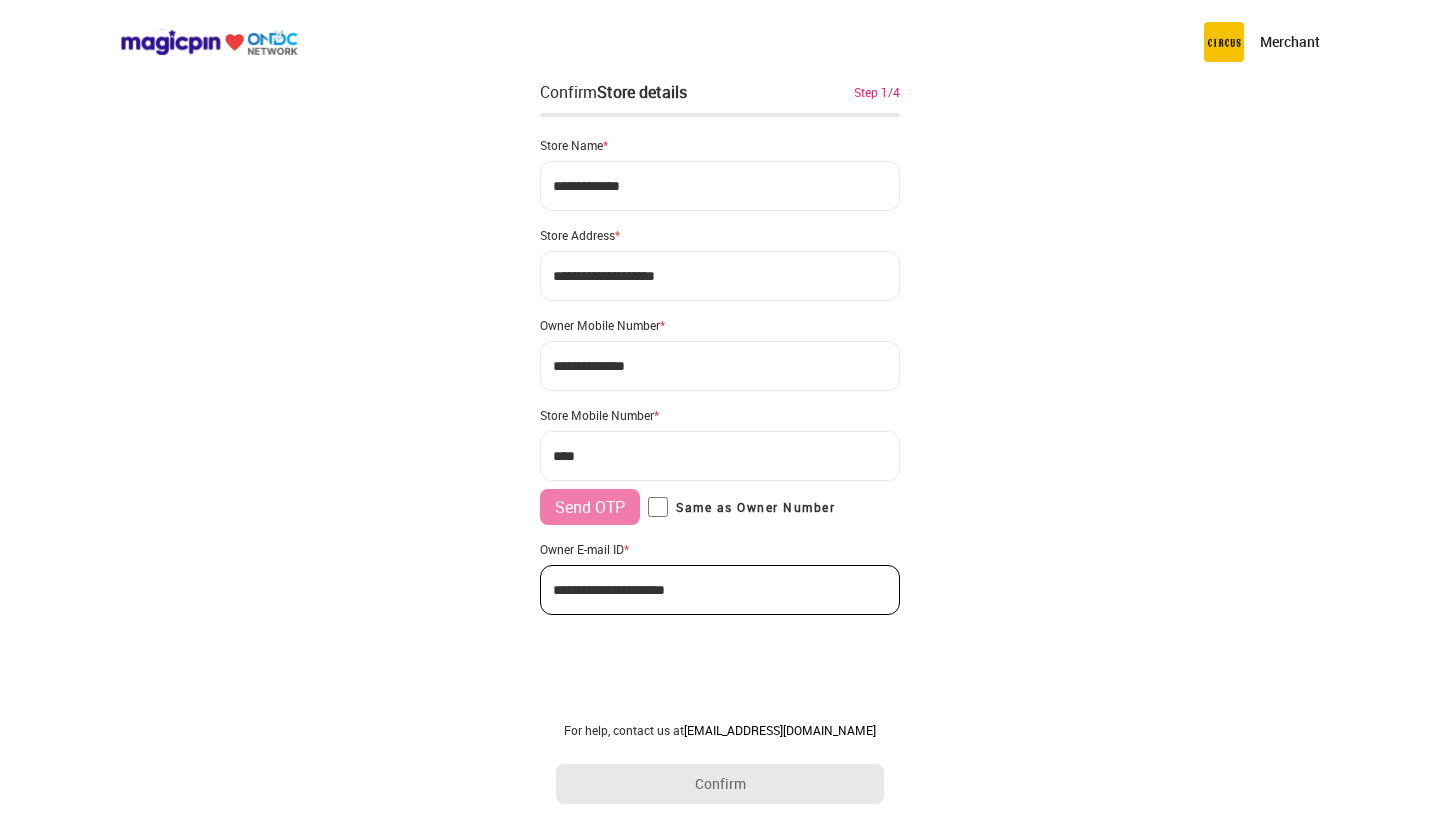 click on "**********" at bounding box center (720, 276) 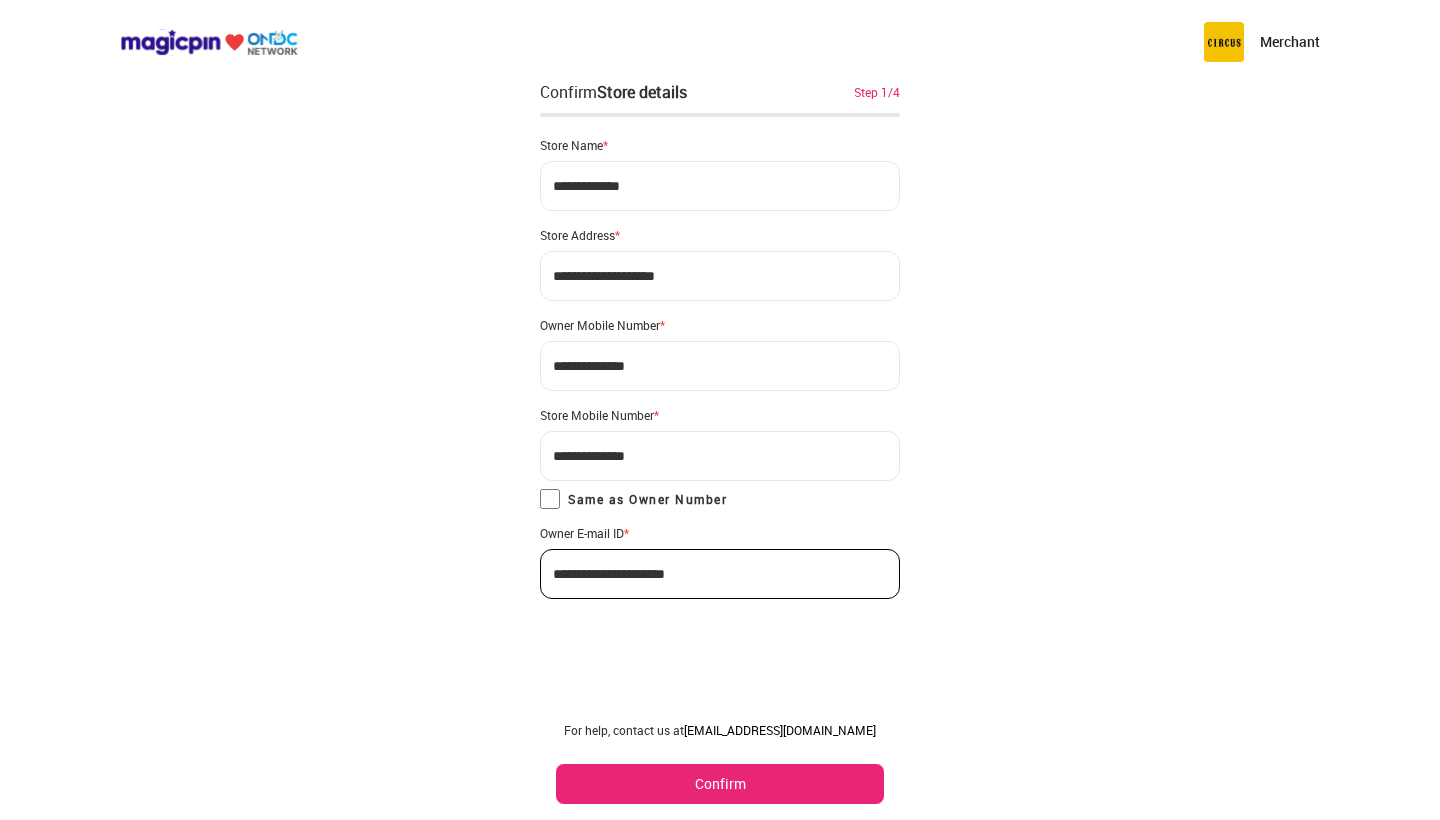 click on "Merchant" at bounding box center [720, 42] 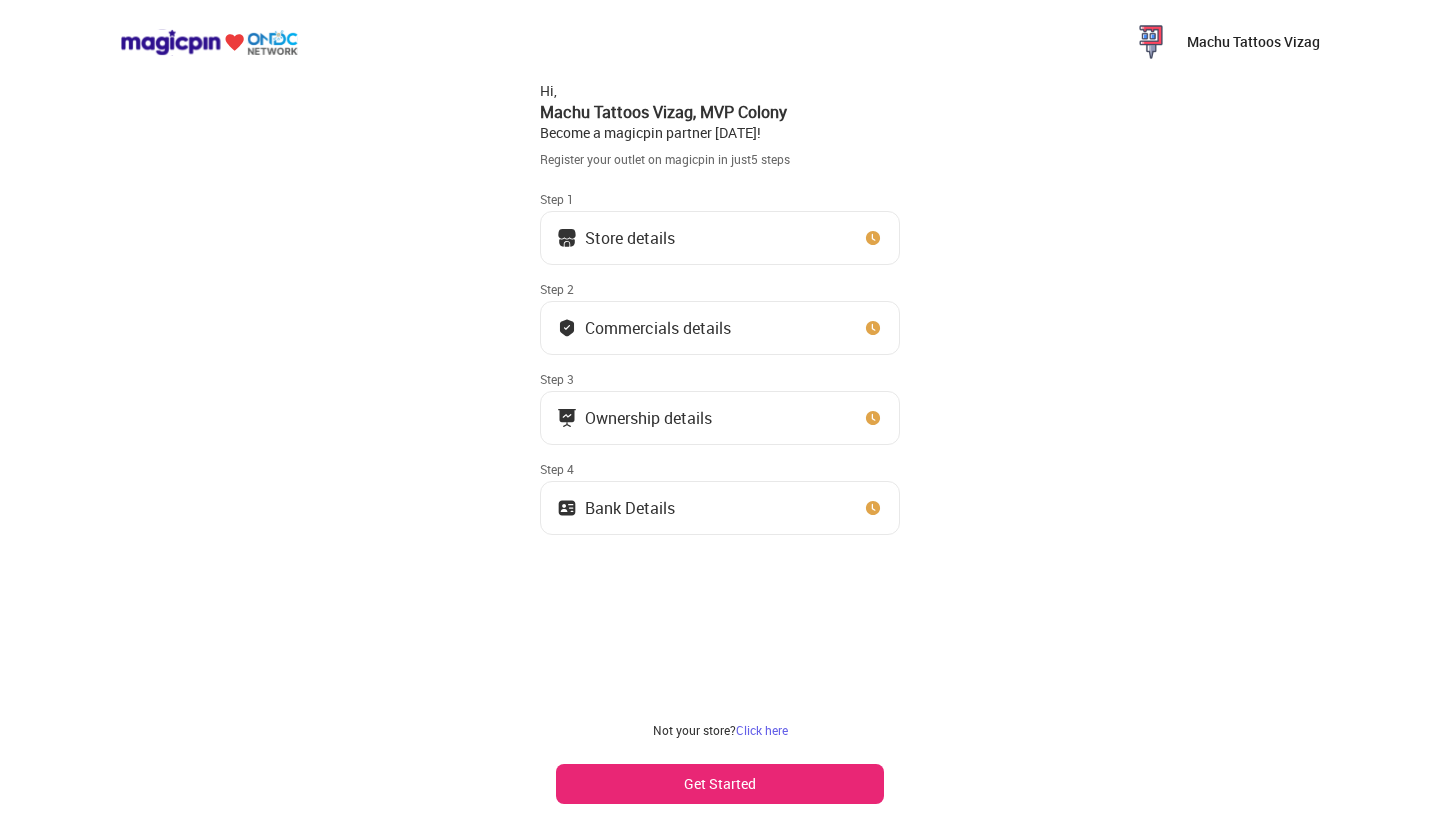 scroll, scrollTop: 0, scrollLeft: 0, axis: both 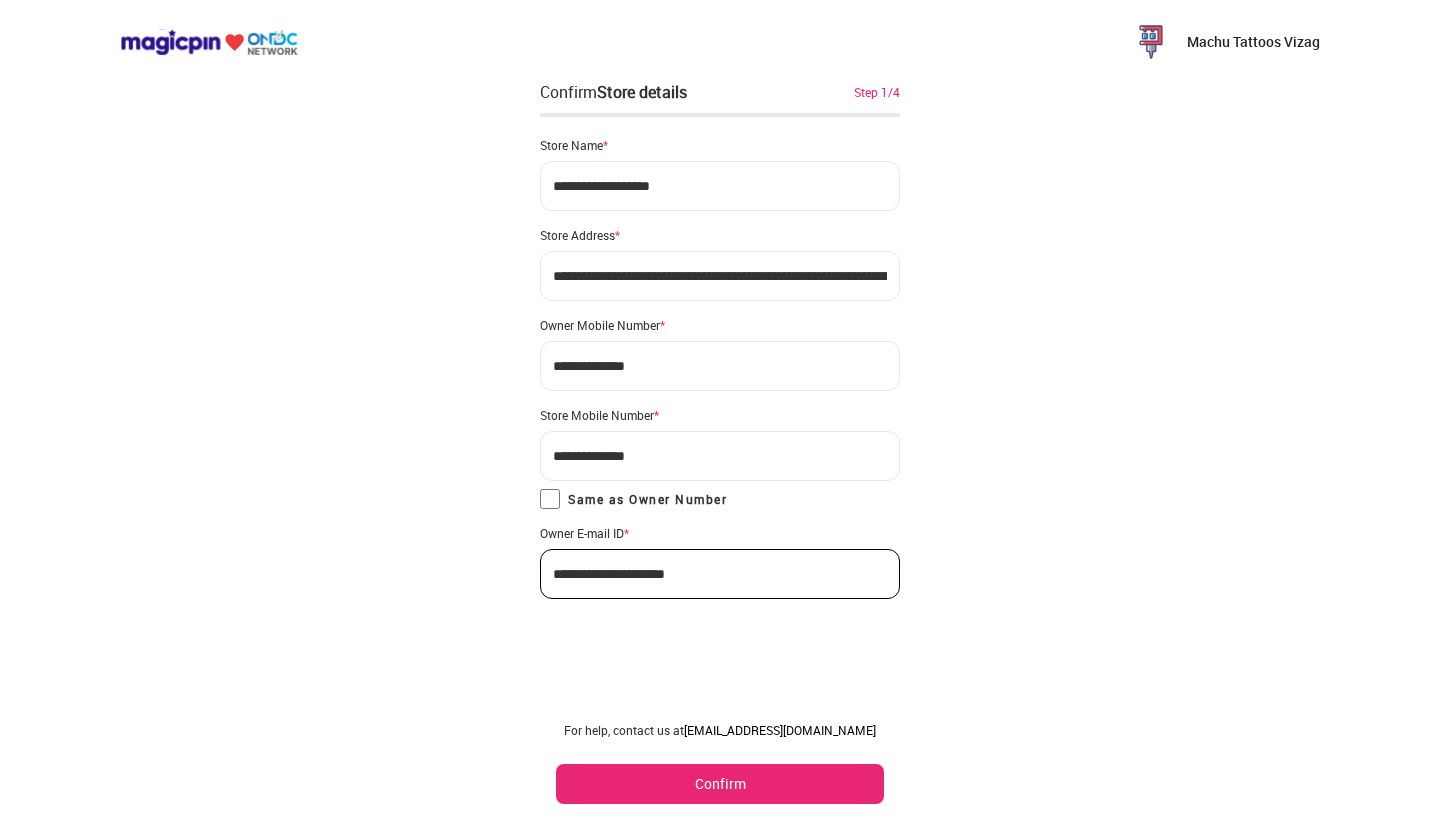 click on "Confirm" at bounding box center (720, 784) 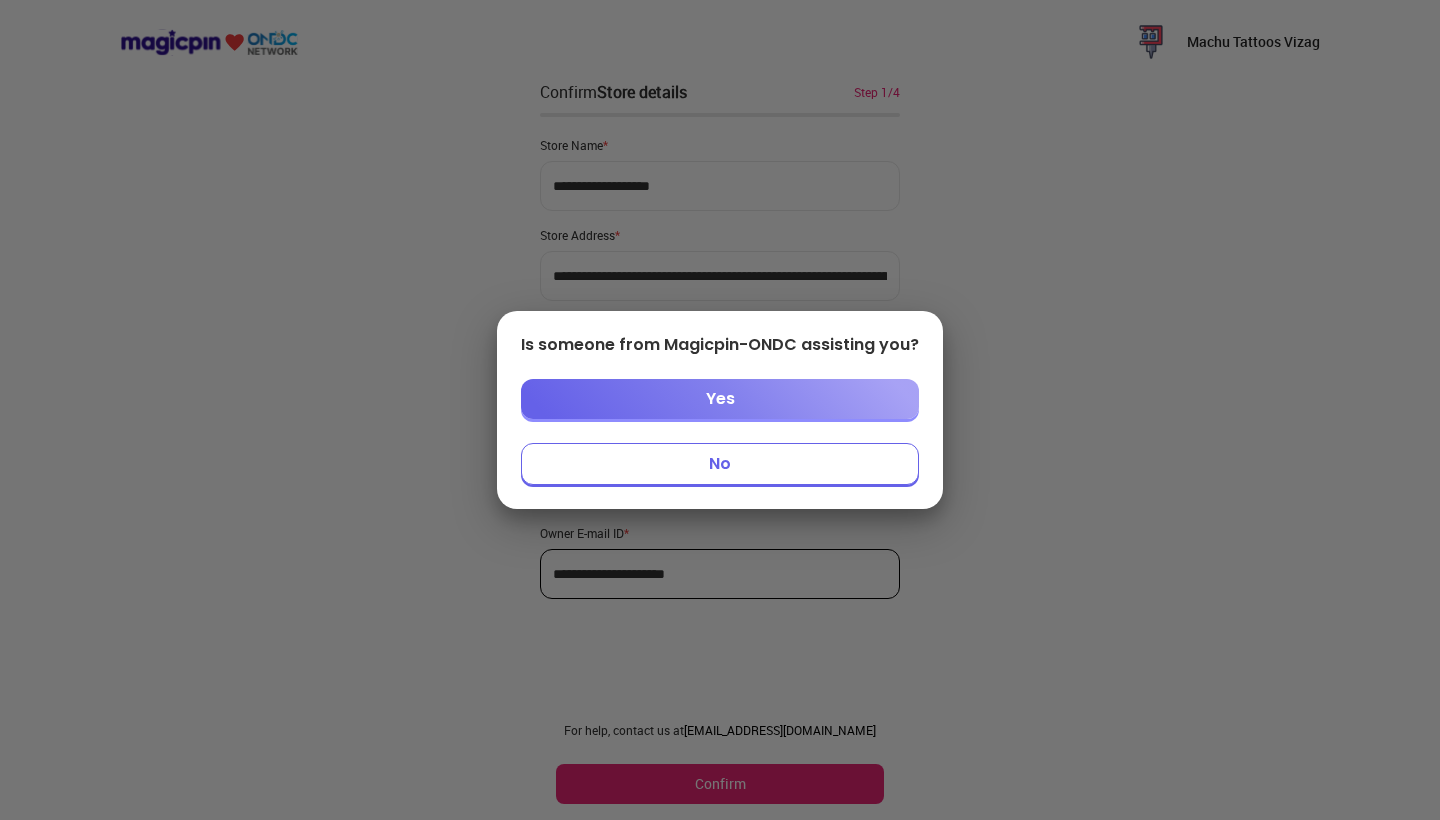 type on "**********" 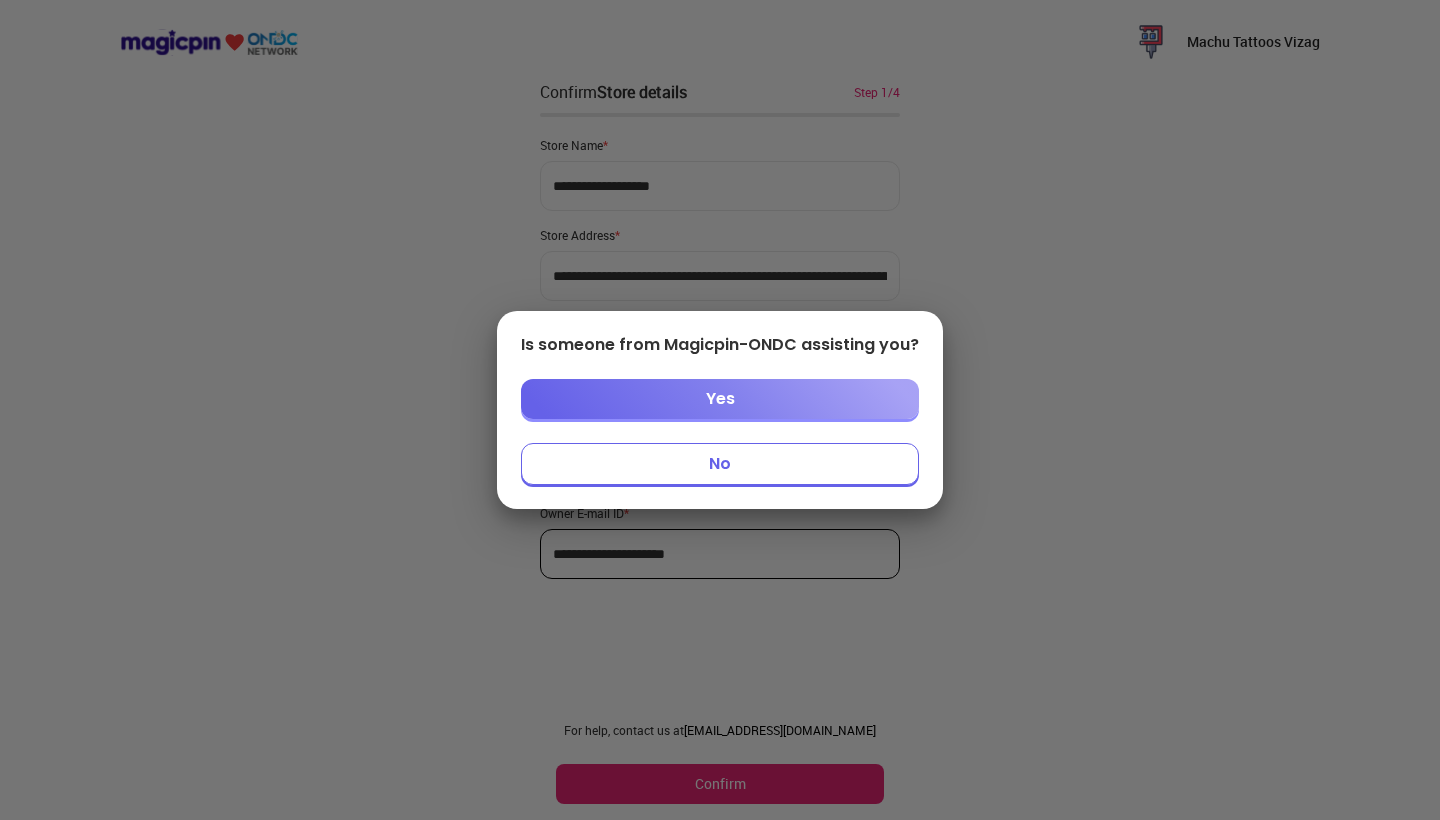 click on "No" at bounding box center (720, 464) 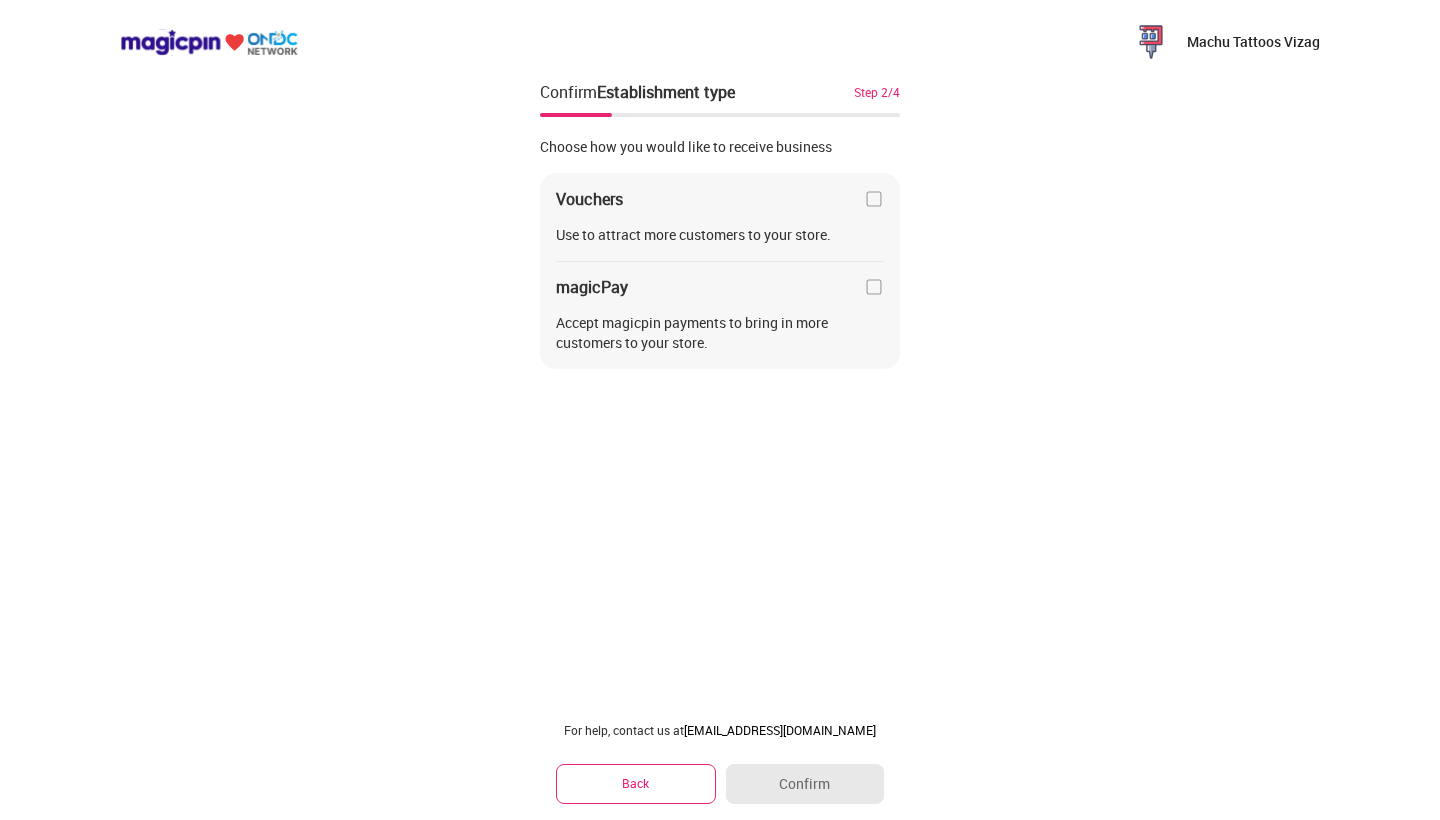 click on "Vouchers Use to attract more customers to your store. magicPay Accept magicpin payments to bring in more customers to your store." at bounding box center [720, 271] 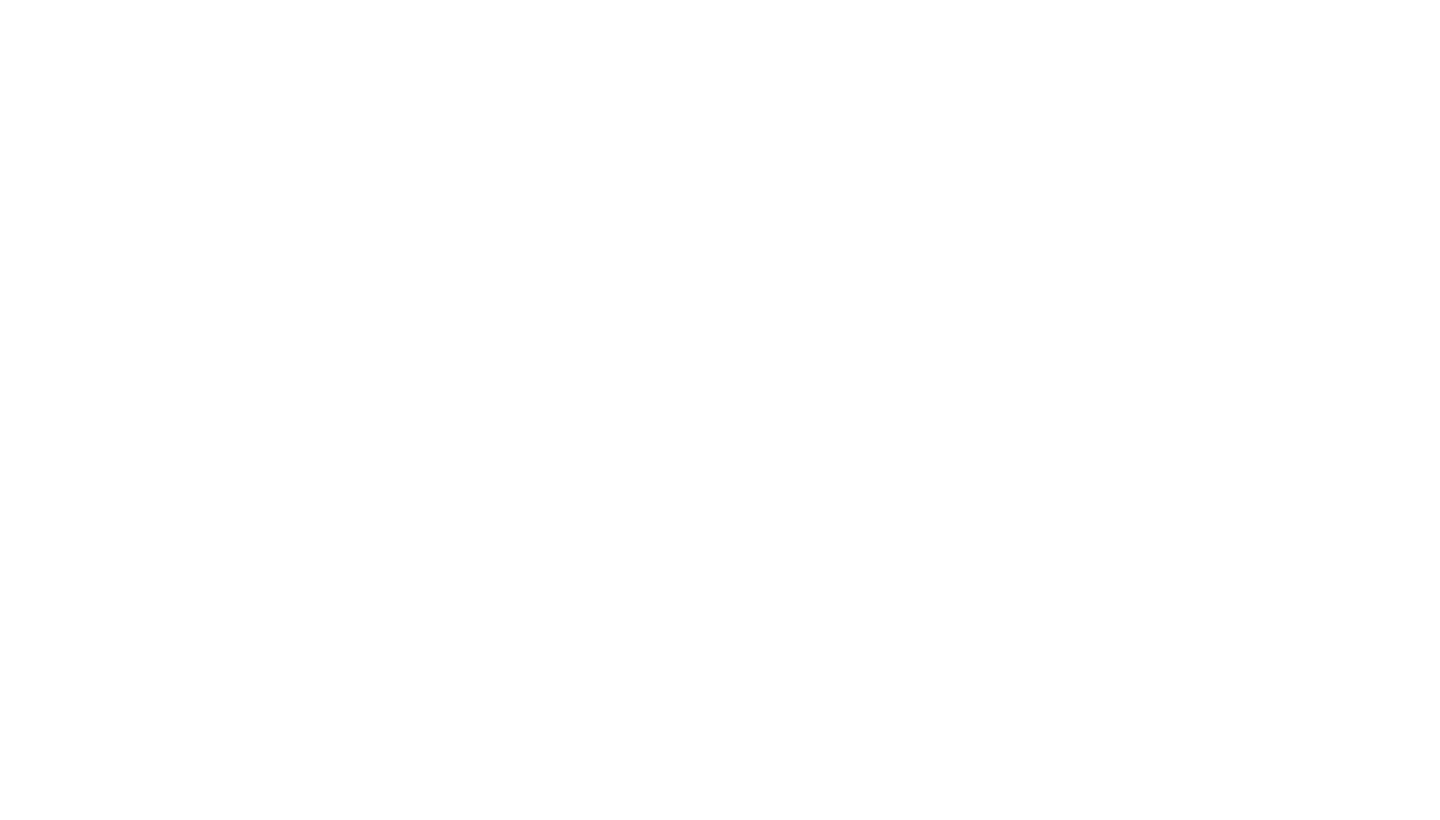 scroll, scrollTop: 0, scrollLeft: 0, axis: both 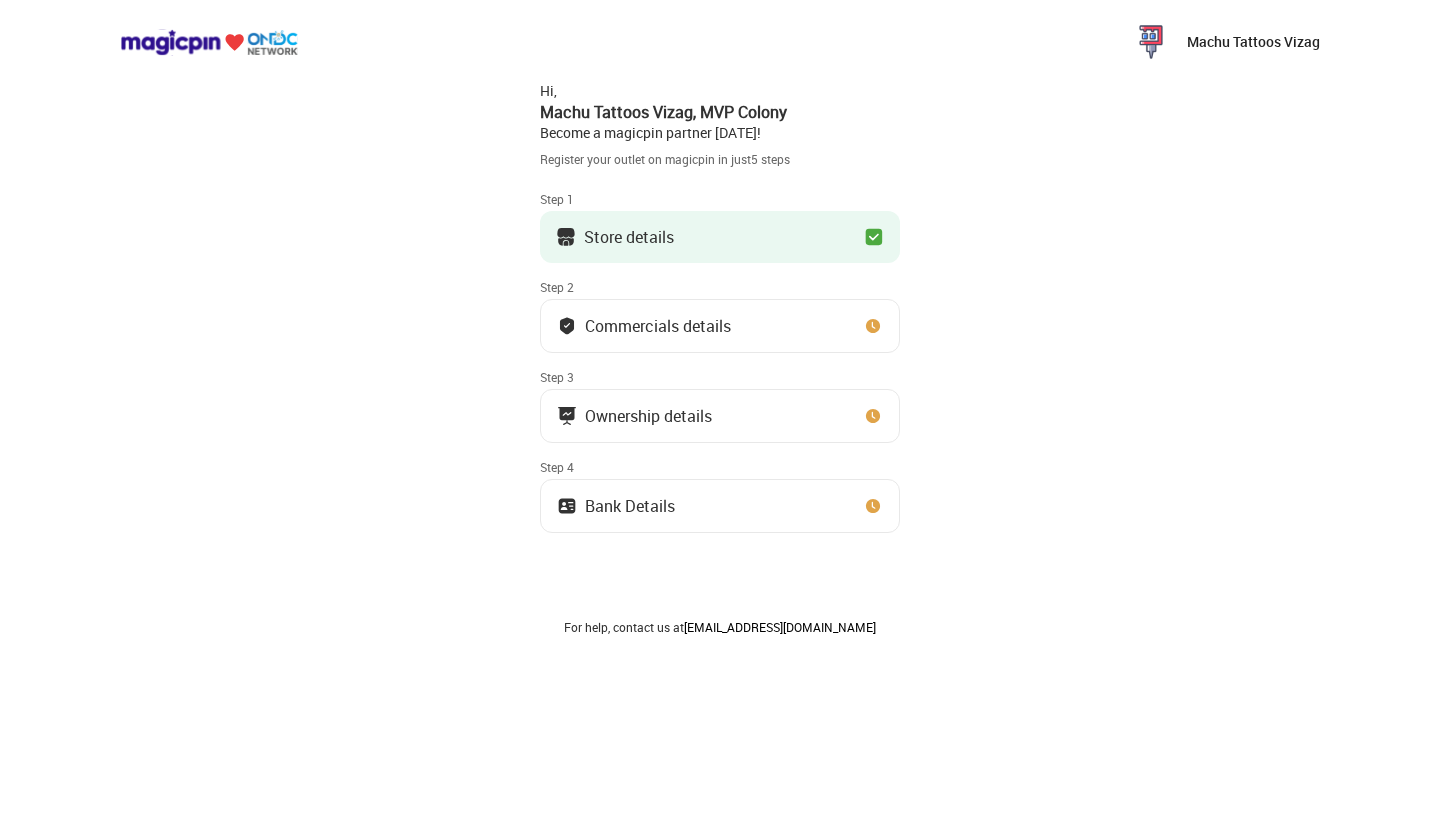 click on "Commercials details" at bounding box center [720, 326] 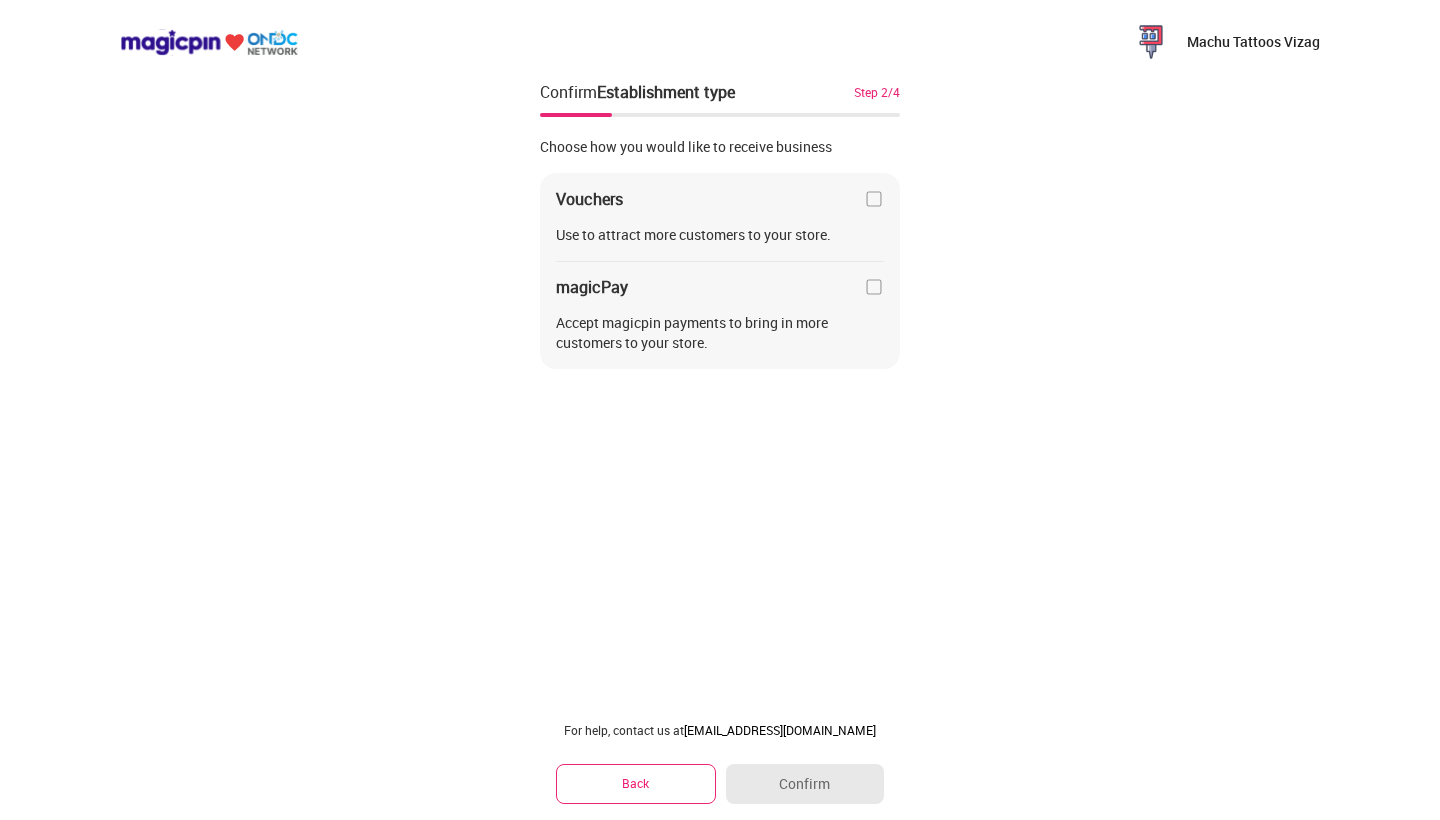 click at bounding box center [874, 199] 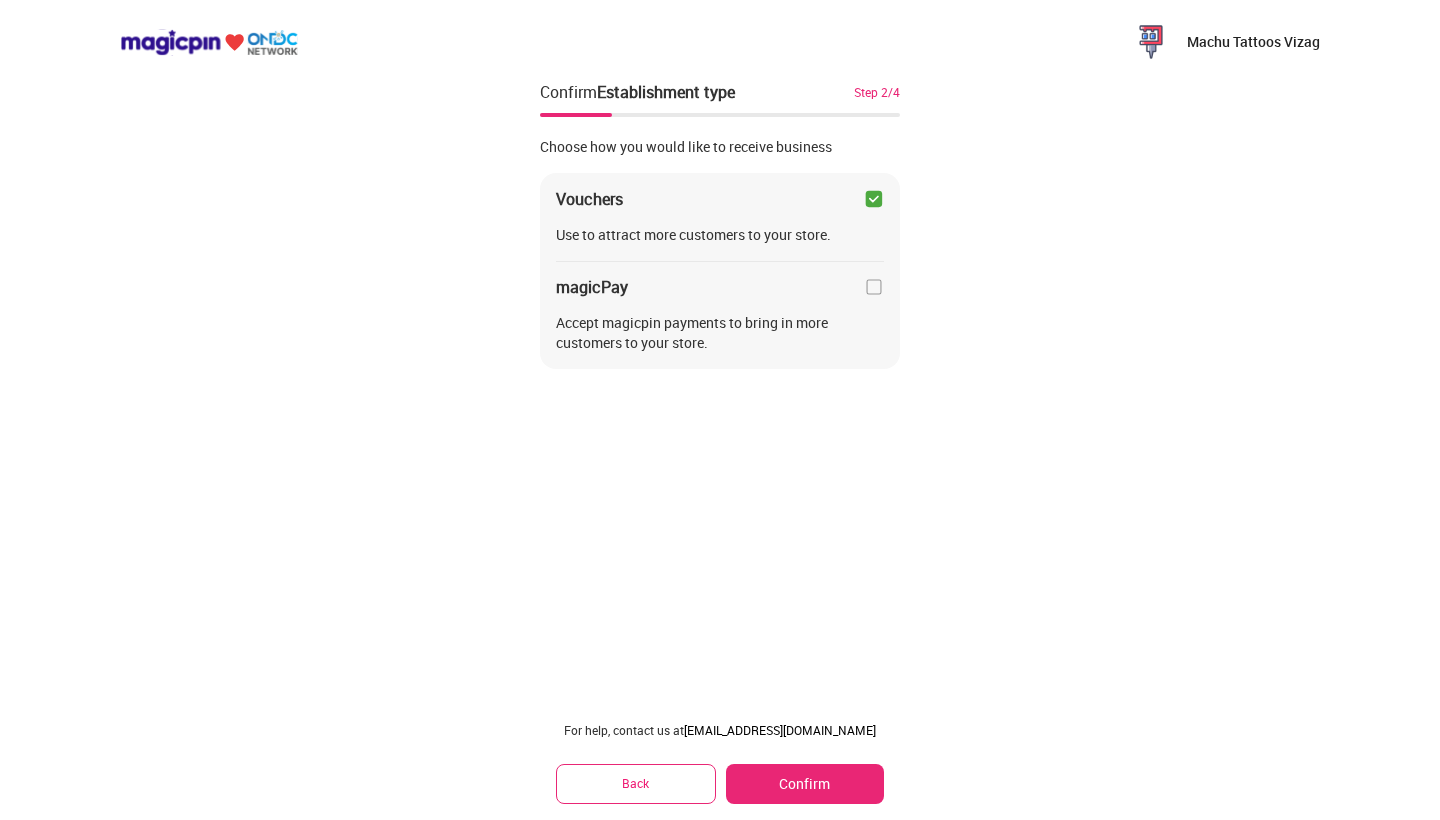 click at bounding box center (874, 287) 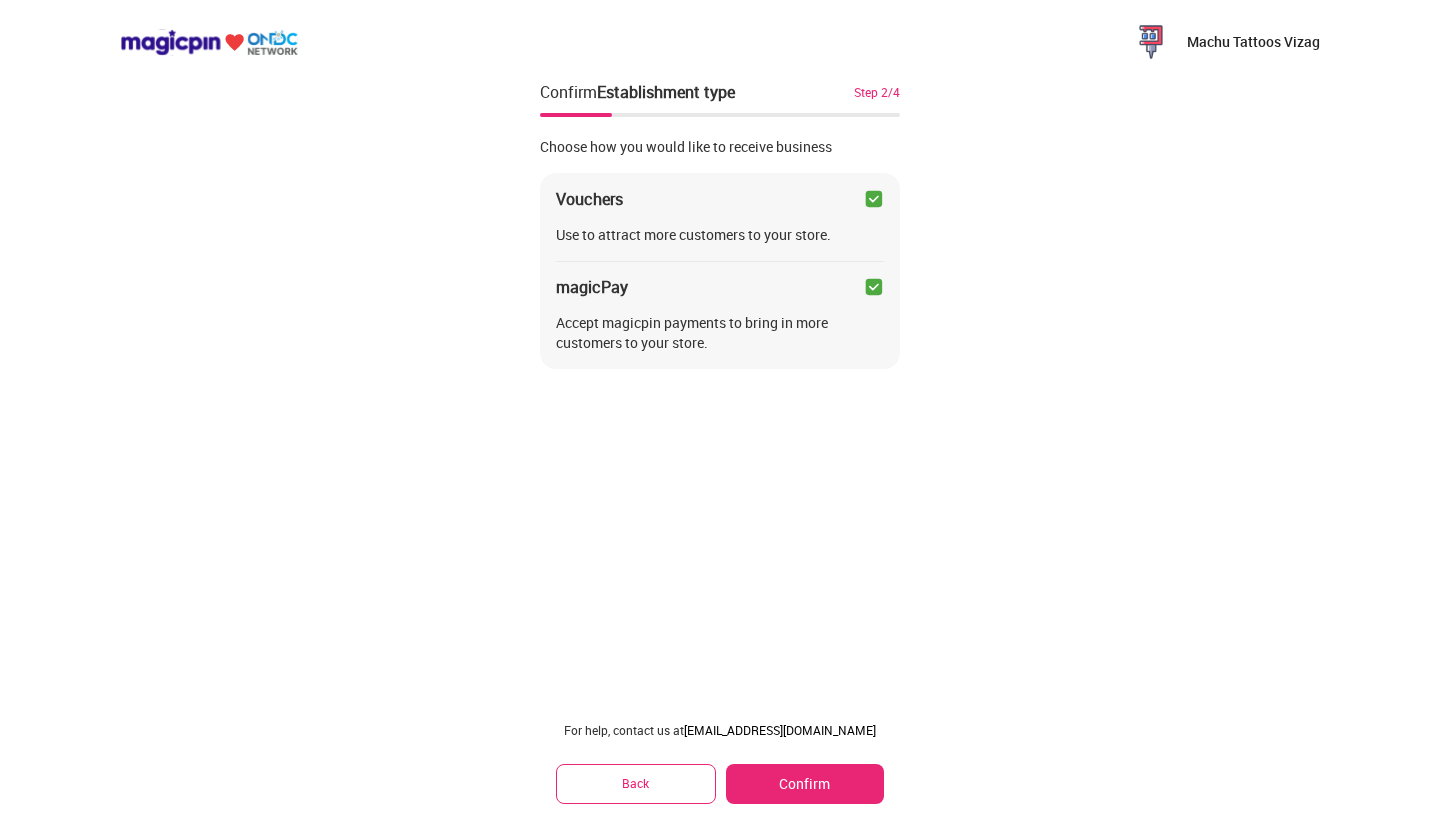 click on "Confirm" at bounding box center (805, 784) 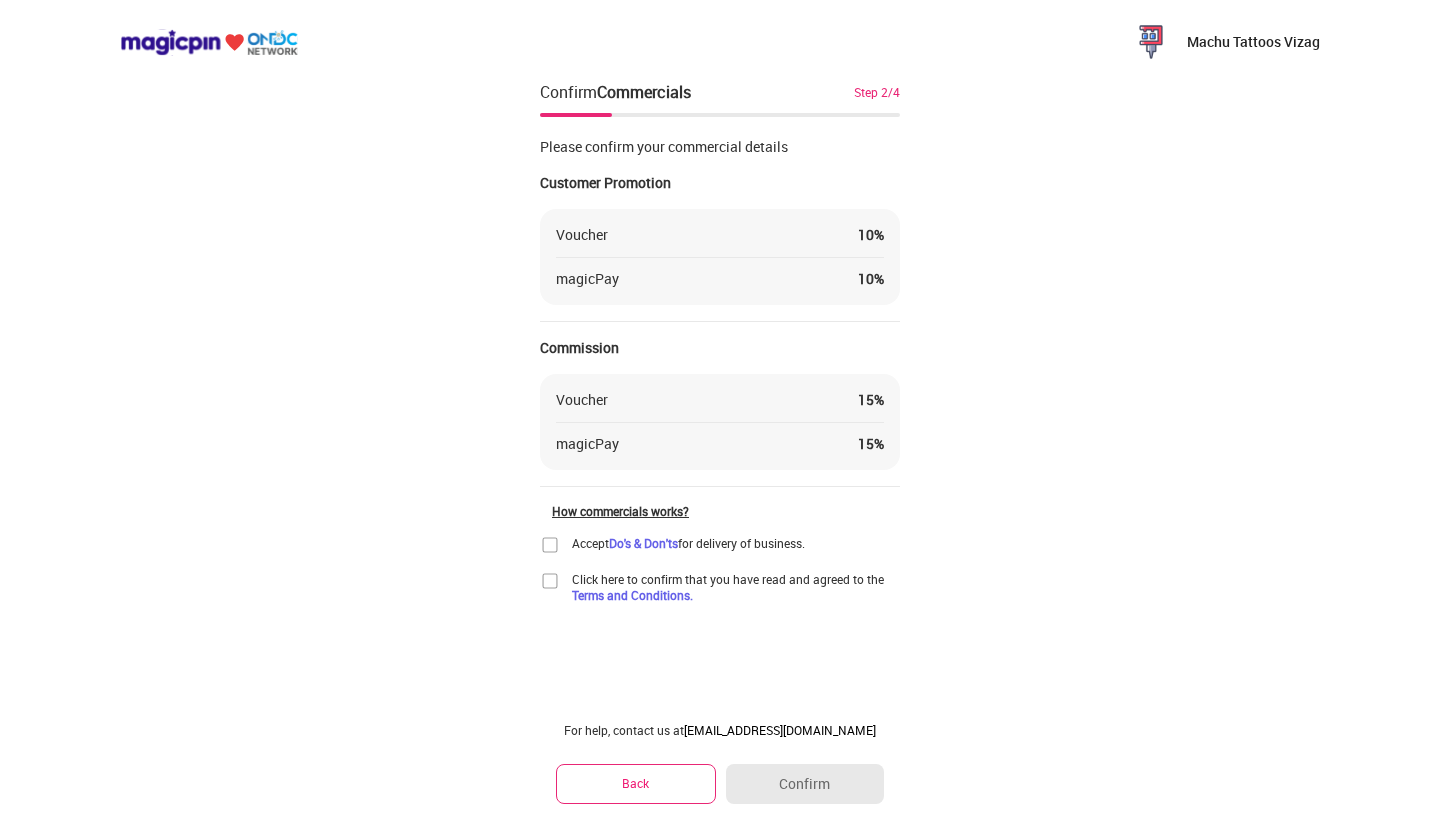 click at bounding box center (550, 545) 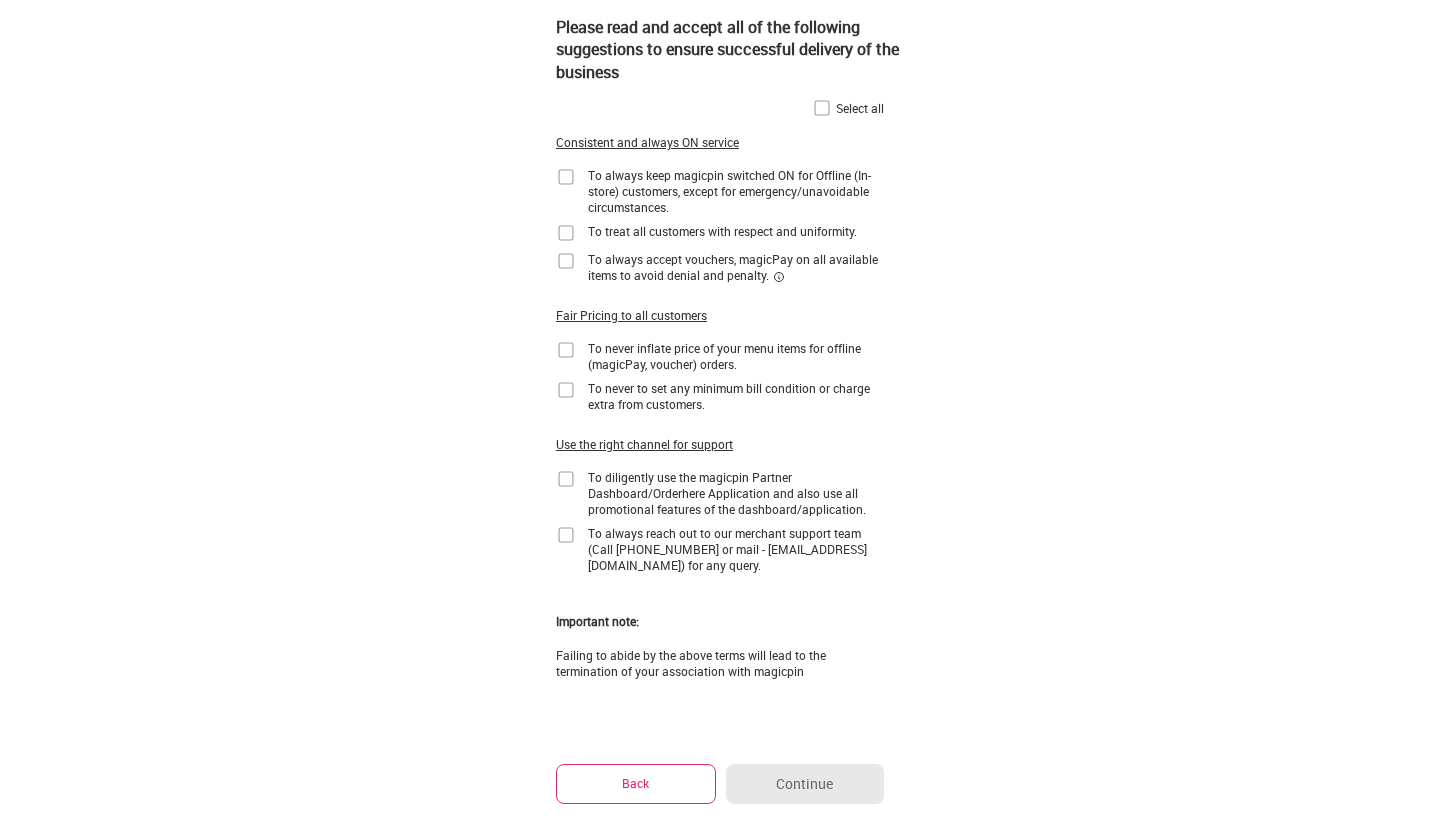scroll, scrollTop: 0, scrollLeft: 0, axis: both 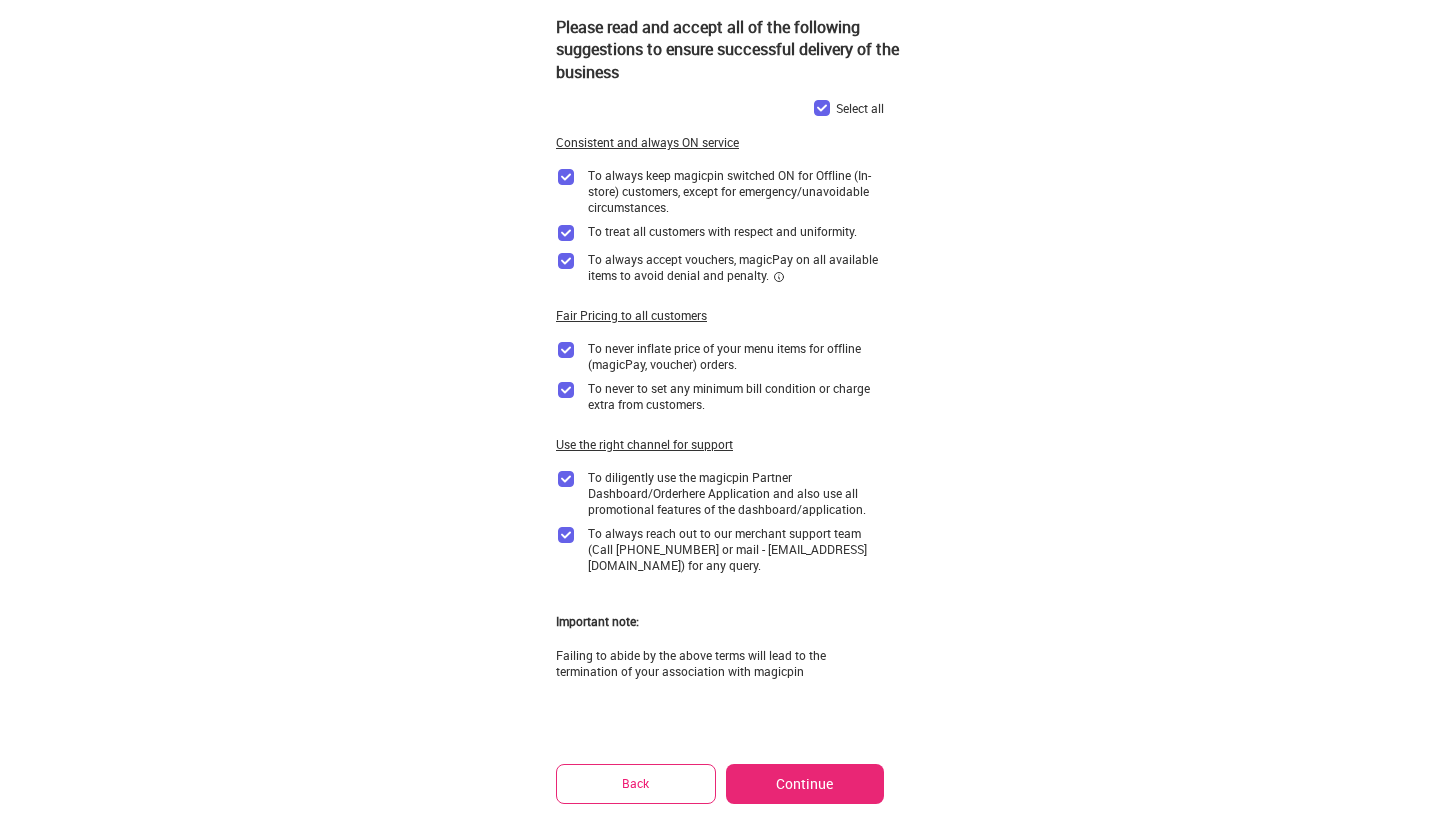click on "Continue" at bounding box center [805, 784] 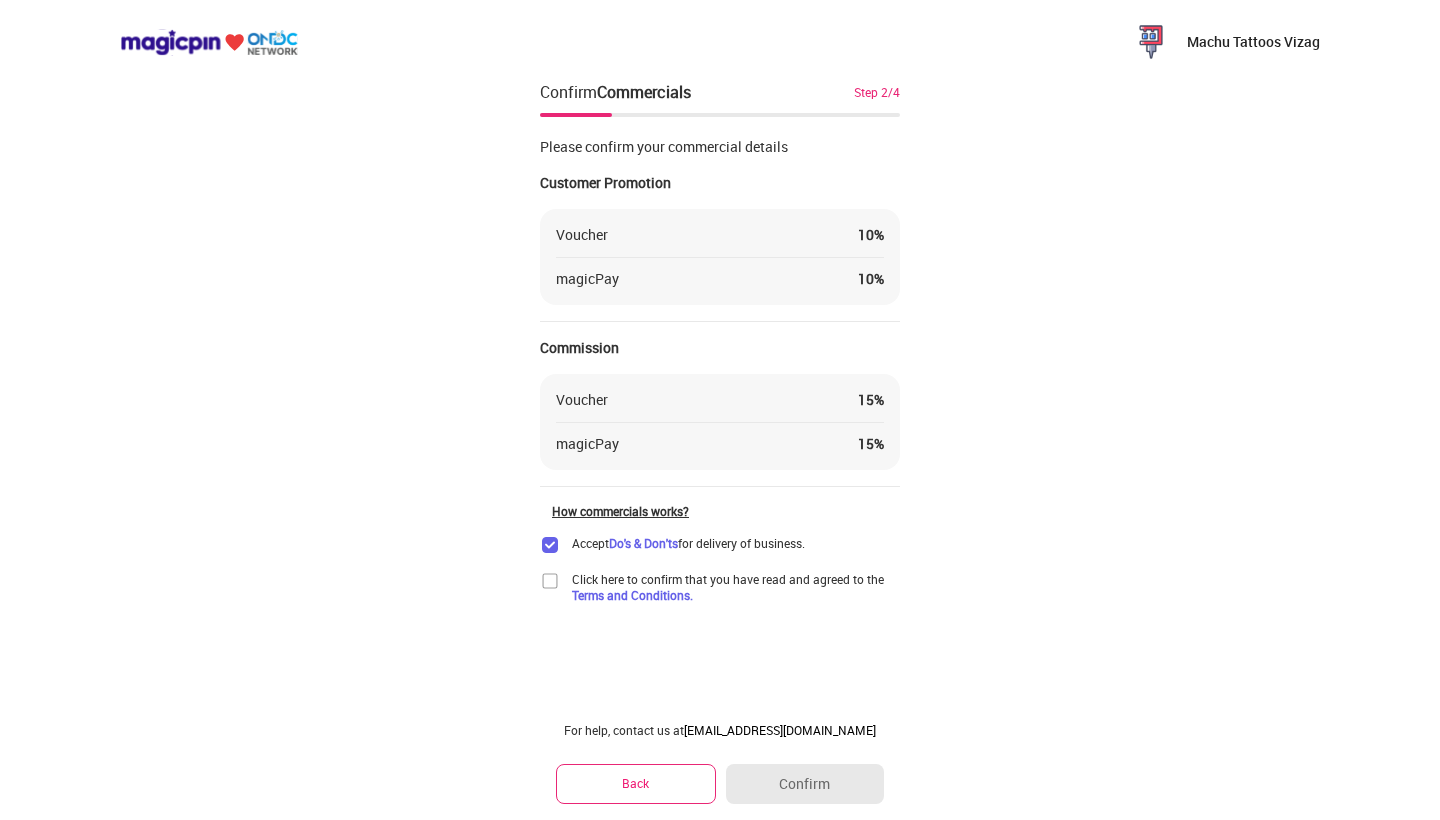 click at bounding box center [550, 581] 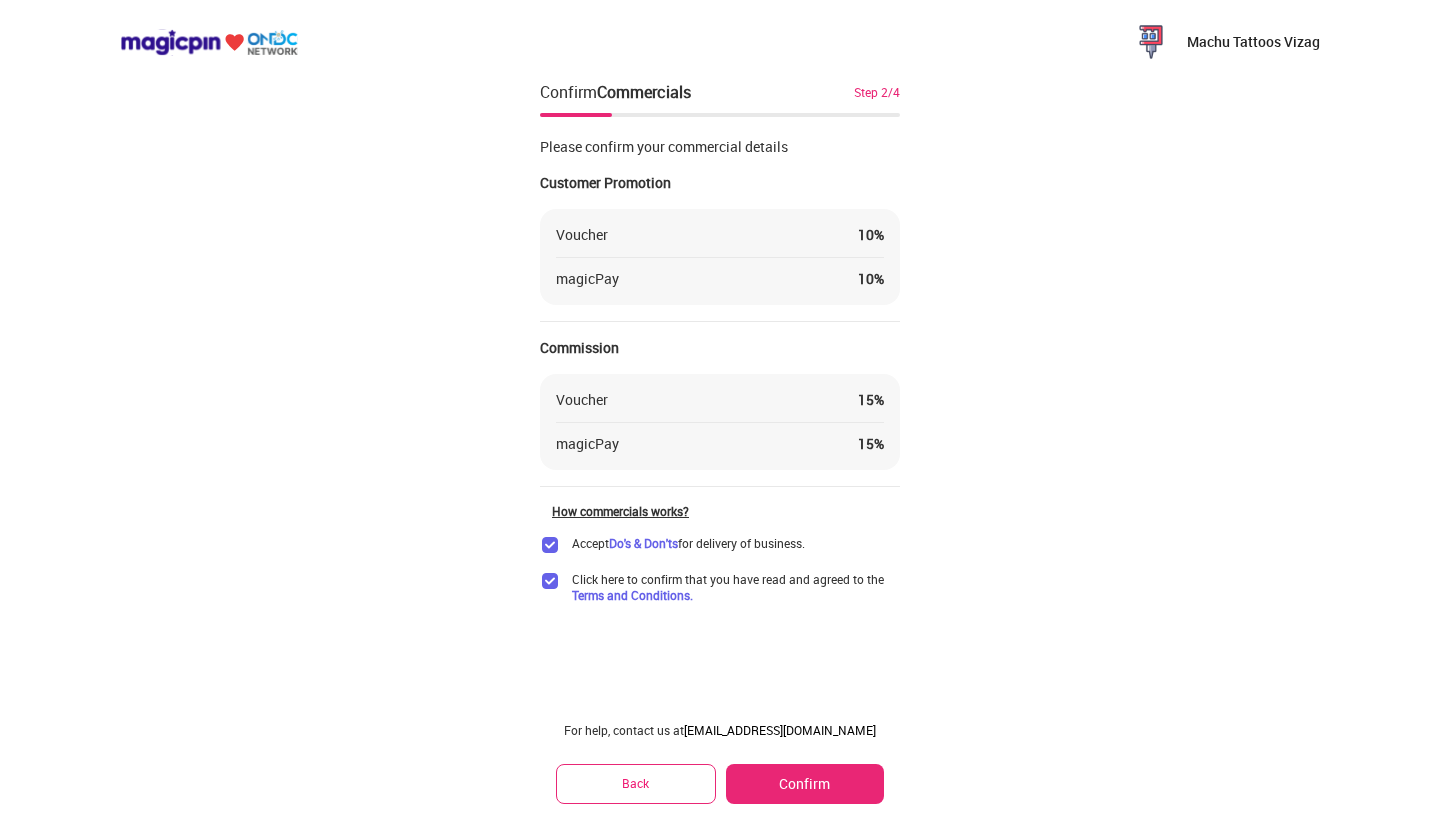 click on "Confirm" at bounding box center [805, 784] 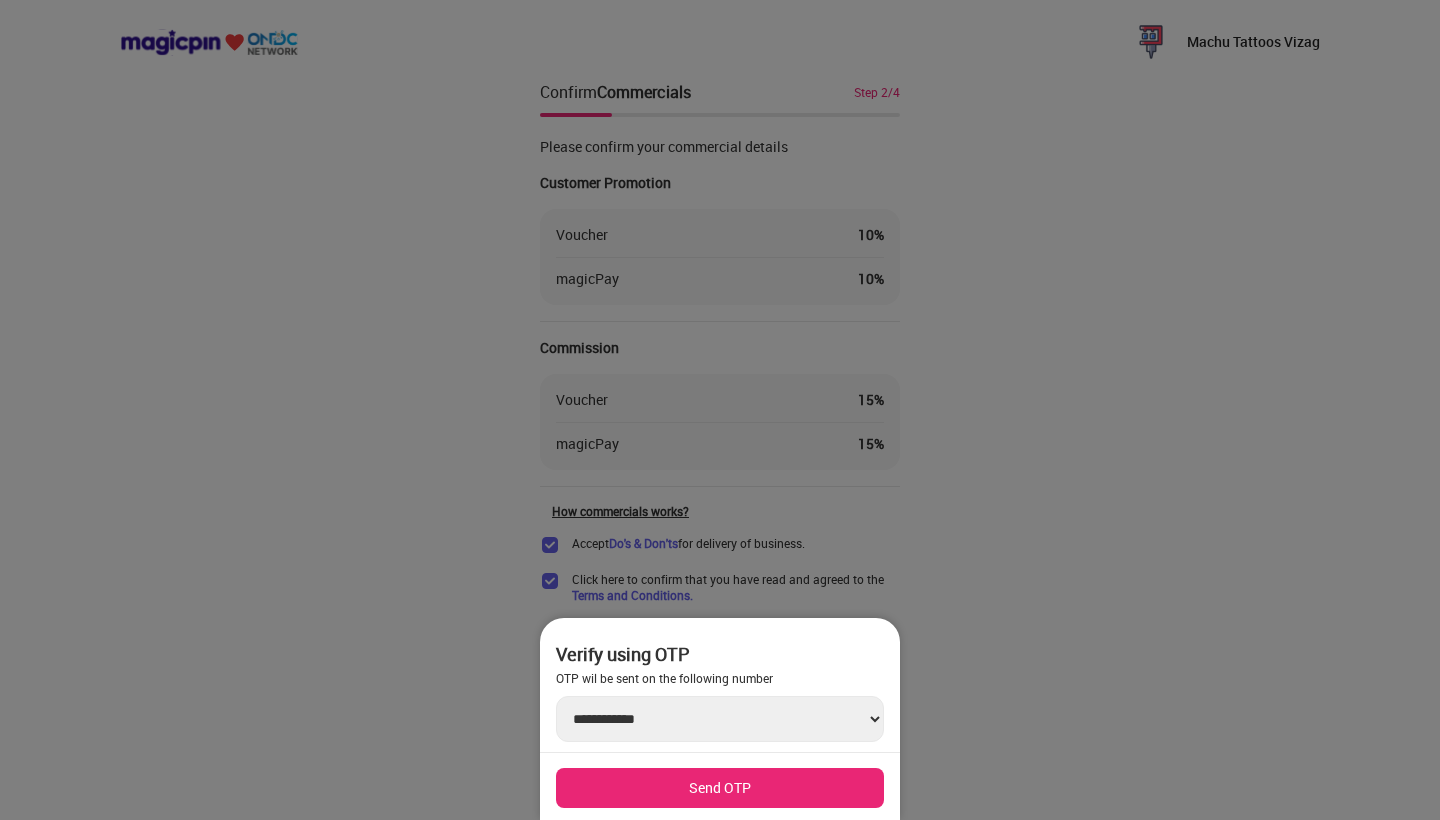 click at bounding box center (720, 410) 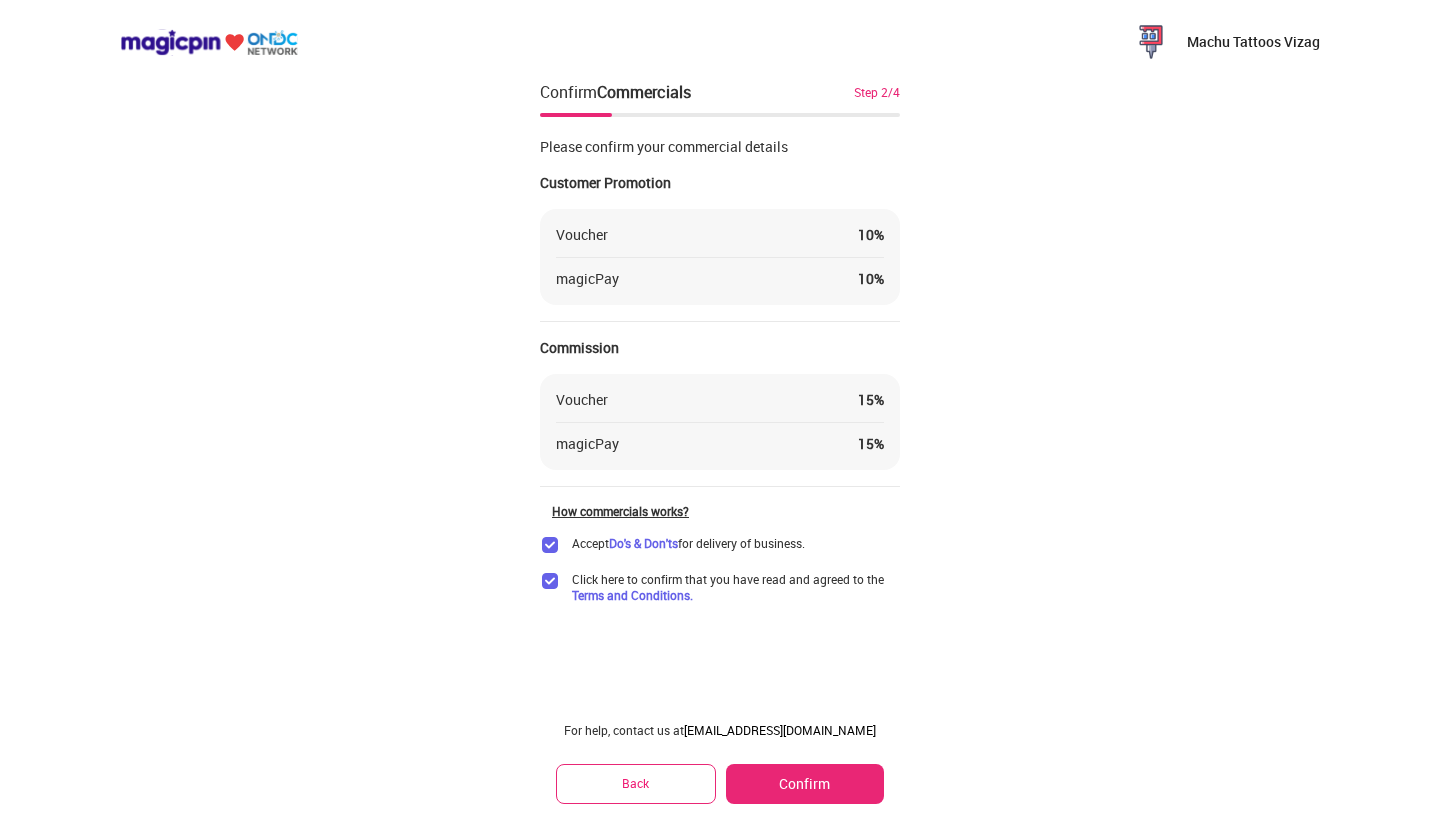 click on "Back" at bounding box center (636, 783) 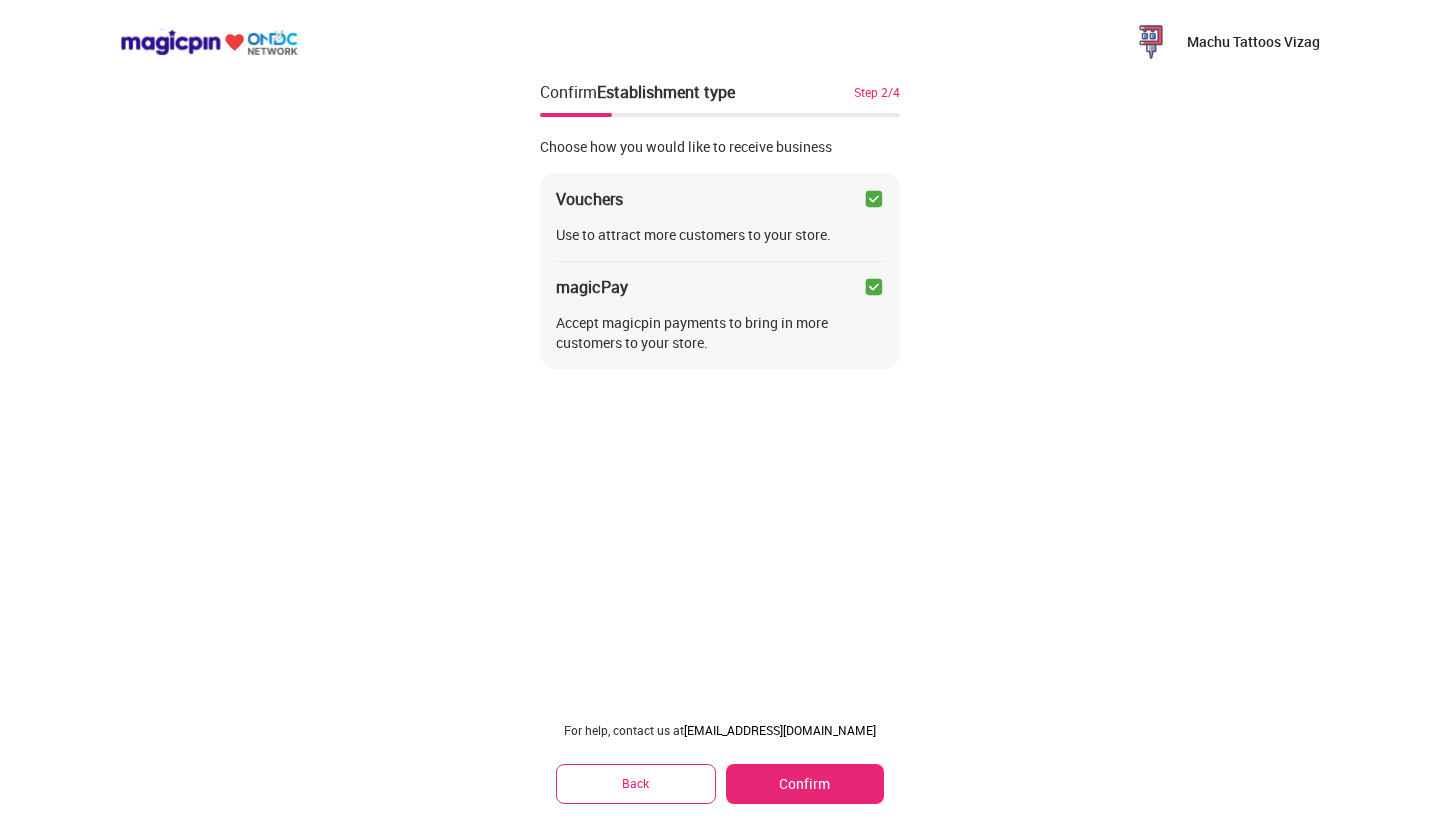 click at bounding box center (874, 287) 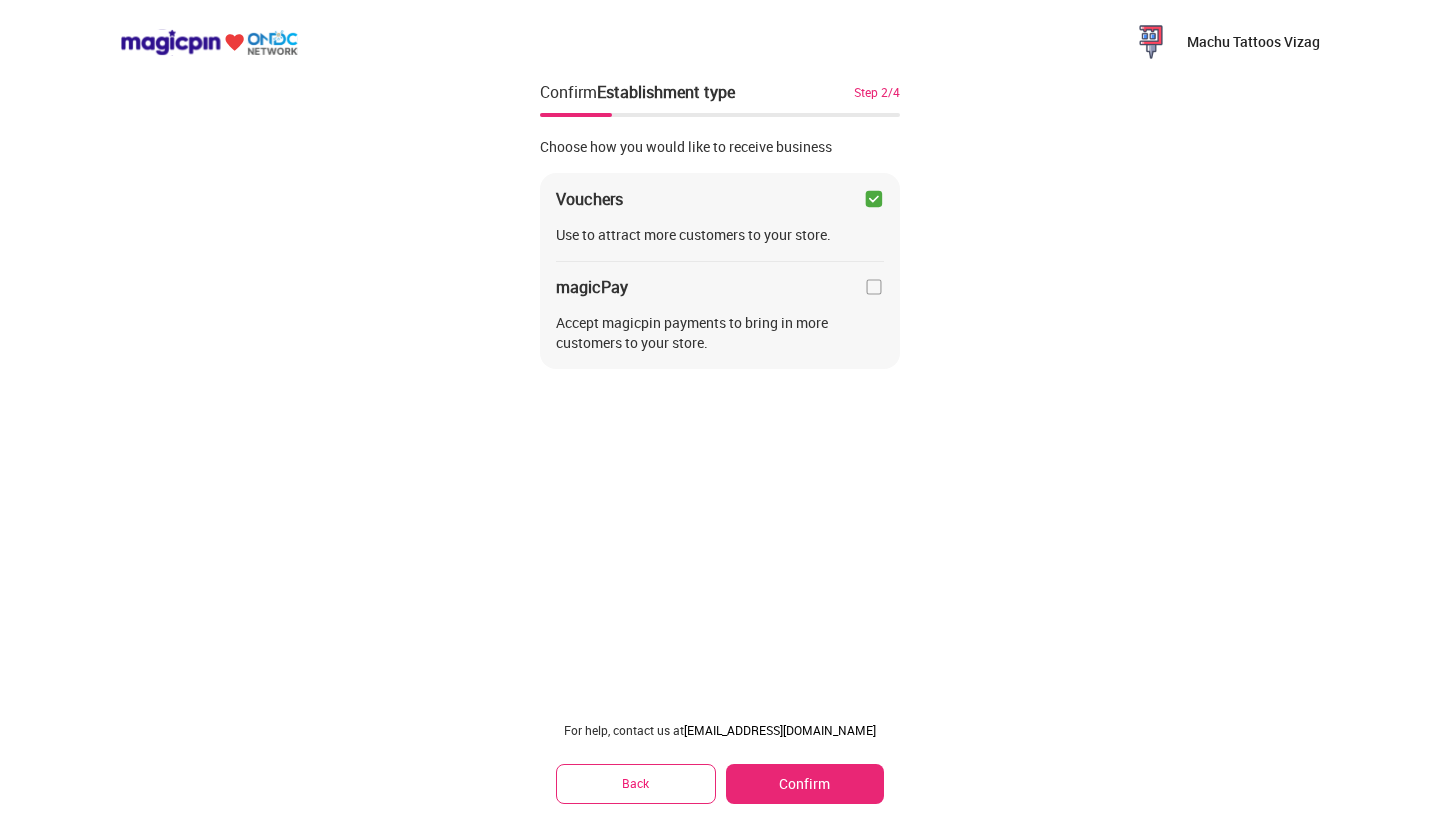 click on "Confirm" at bounding box center (805, 784) 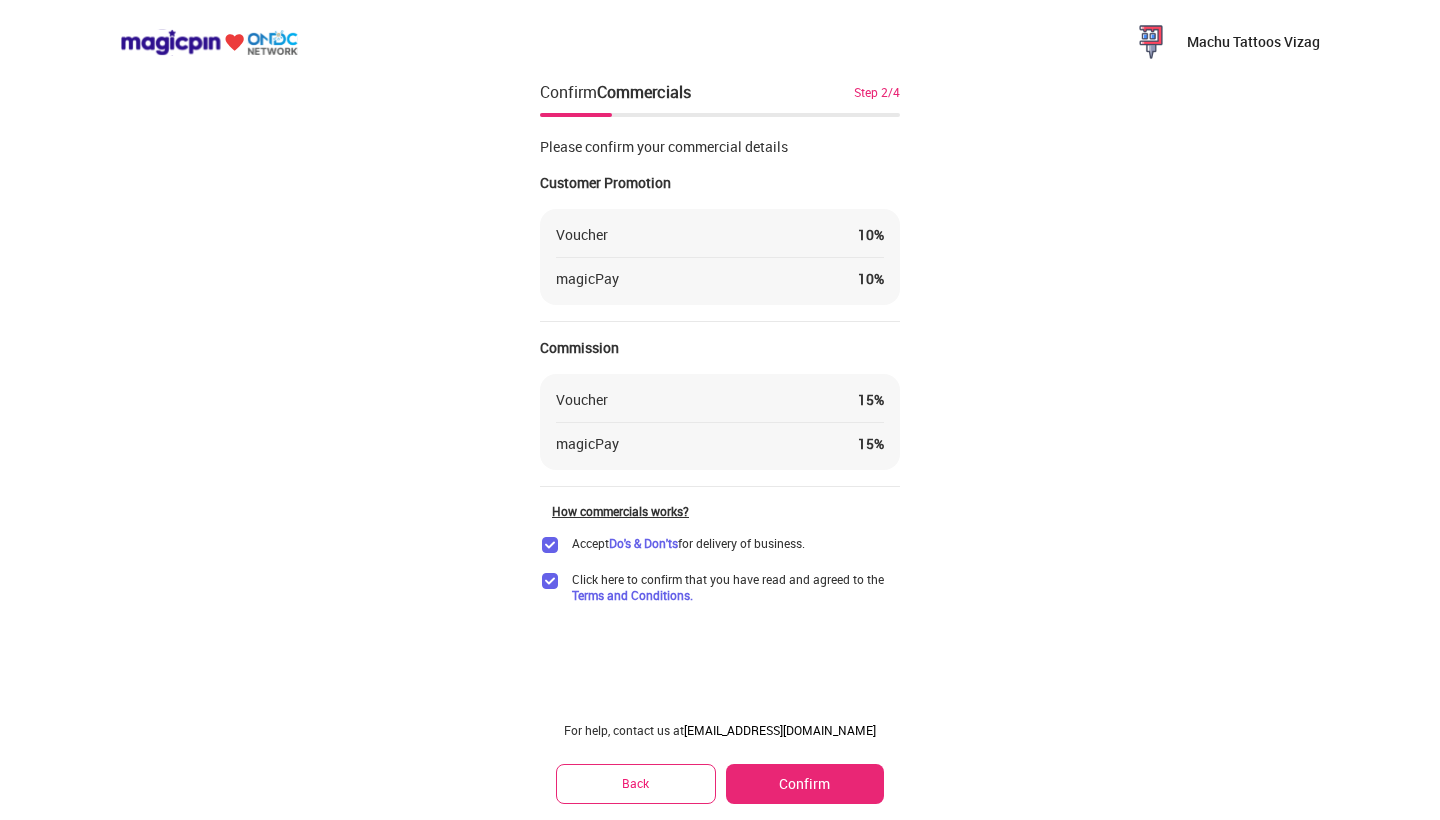 click on "Voucher 15 %" at bounding box center (720, 400) 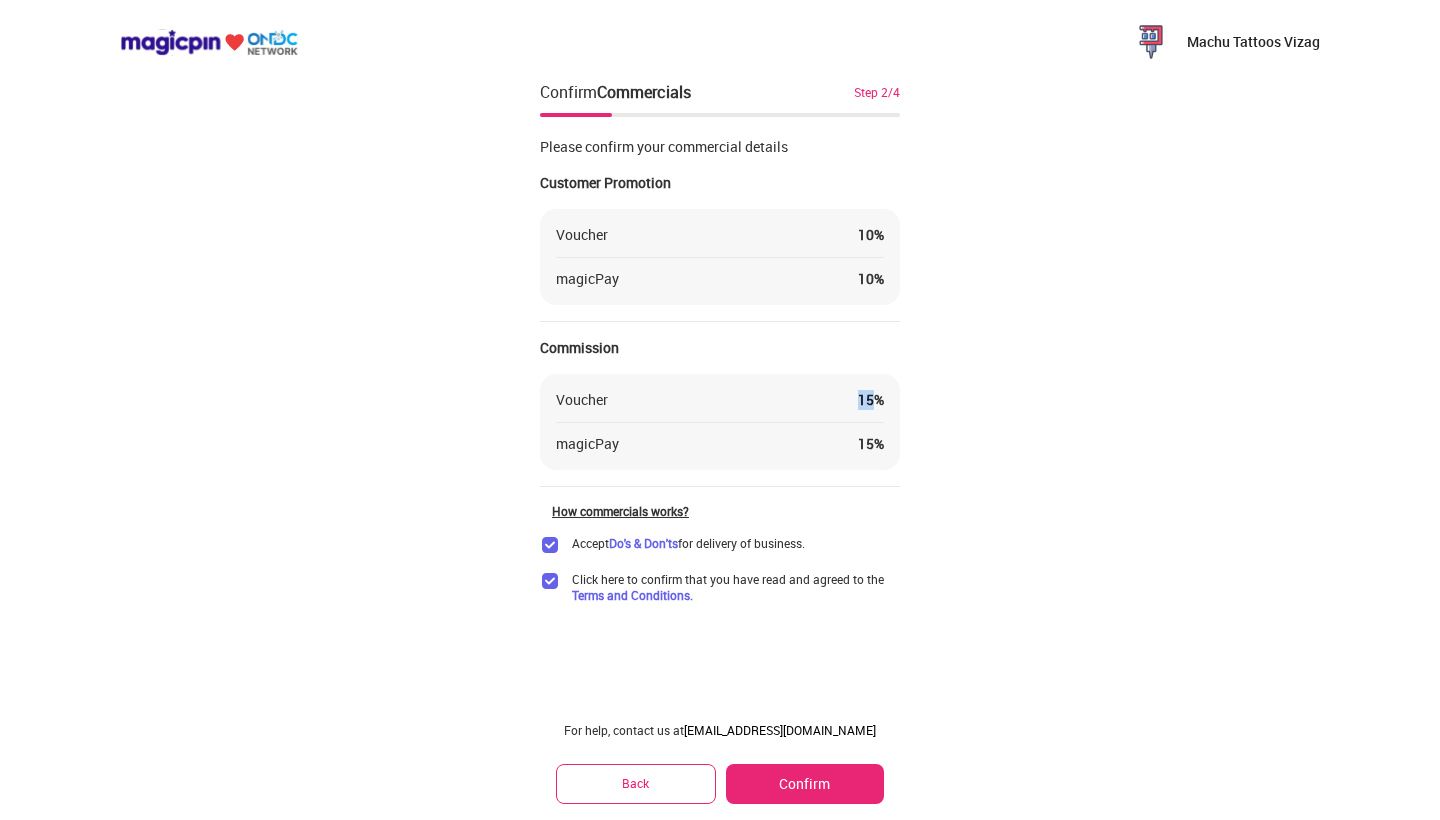 click on "Machu Tattoos Vizag Confirm  Commercials Step 2/4 Please confirm your commercial details Customer Promotion Voucher 10 % magicPay 10 % Commission Voucher 15 % magicPay 15 % How commercials works? Accept  Do's & Don'ts  for delivery of business. Click here to confirm that you have read and agreed to the  Terms and Conditions. For help, contact us at  partner@magicpin.in Back Confirm" at bounding box center (720, 410) 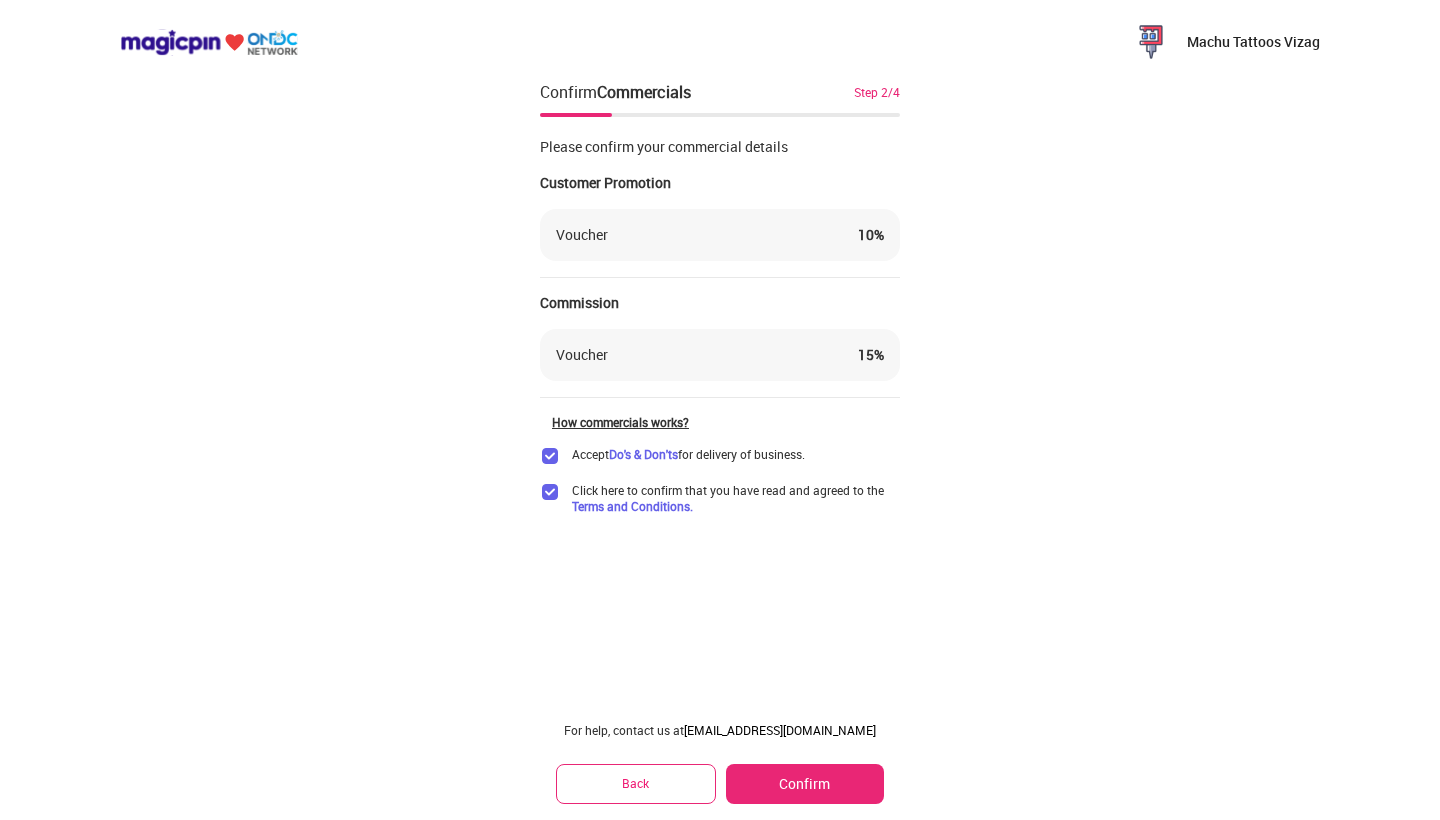 click on "Back" at bounding box center [636, 783] 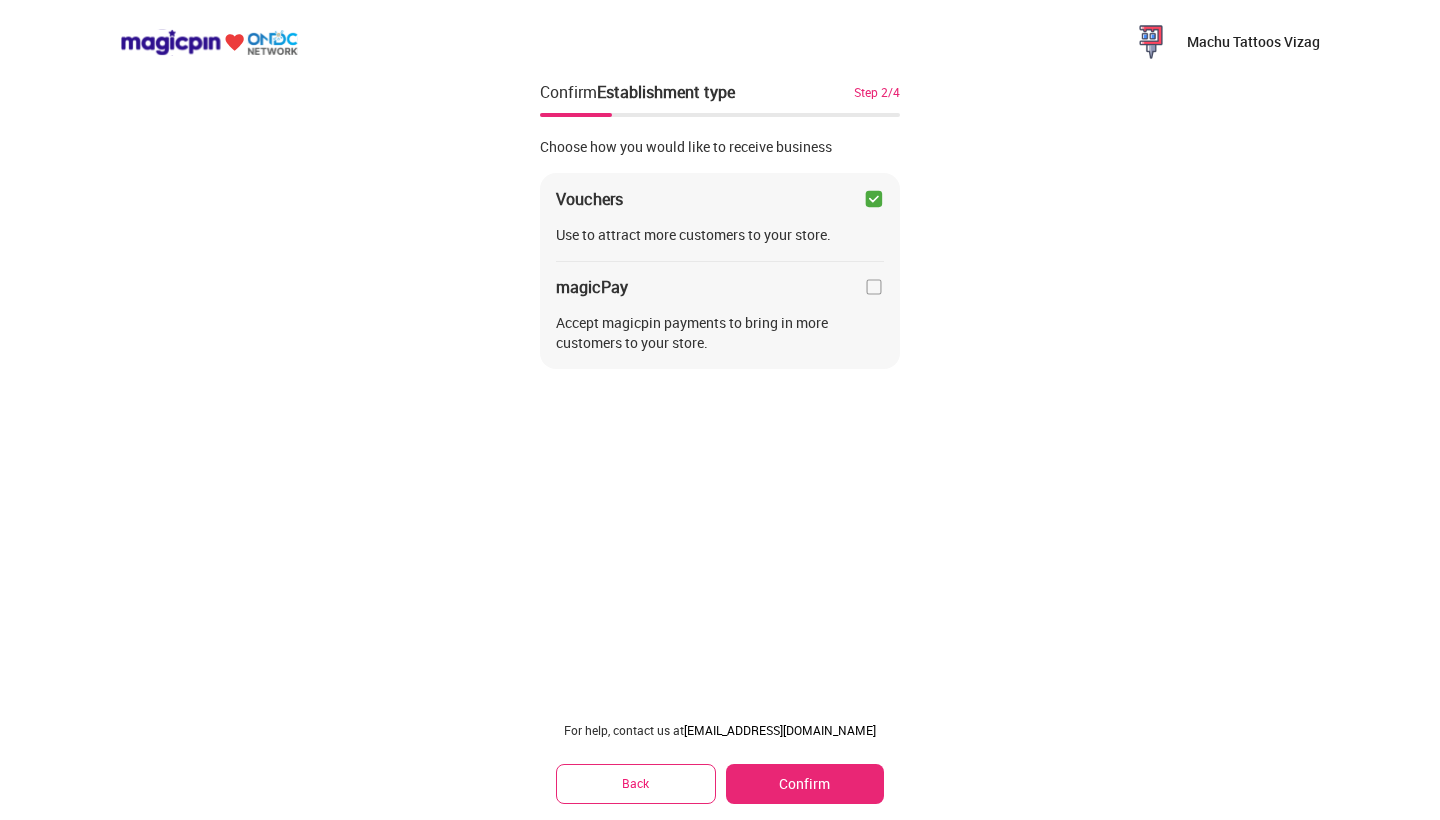 click at bounding box center (874, 199) 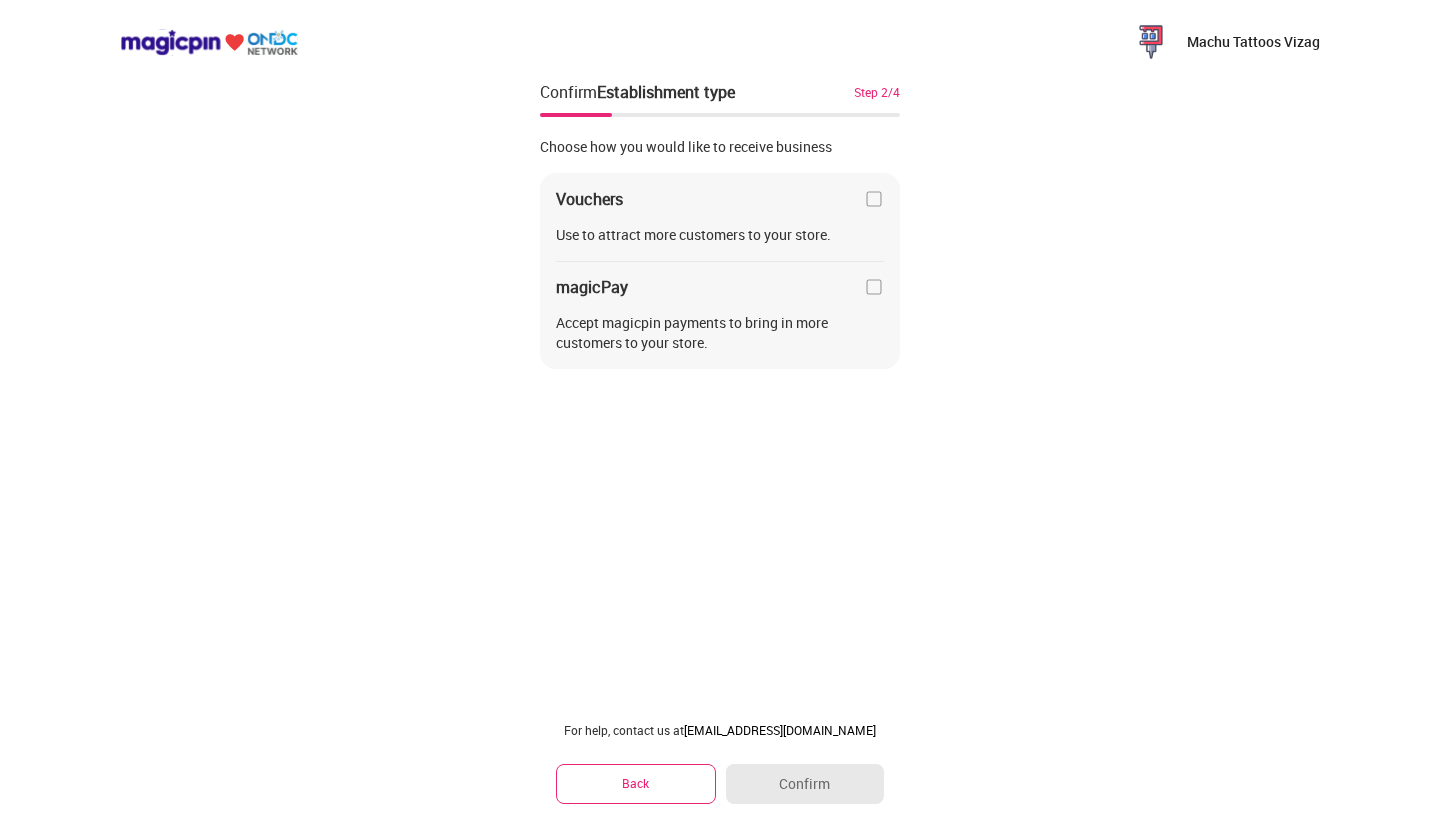 click at bounding box center [874, 199] 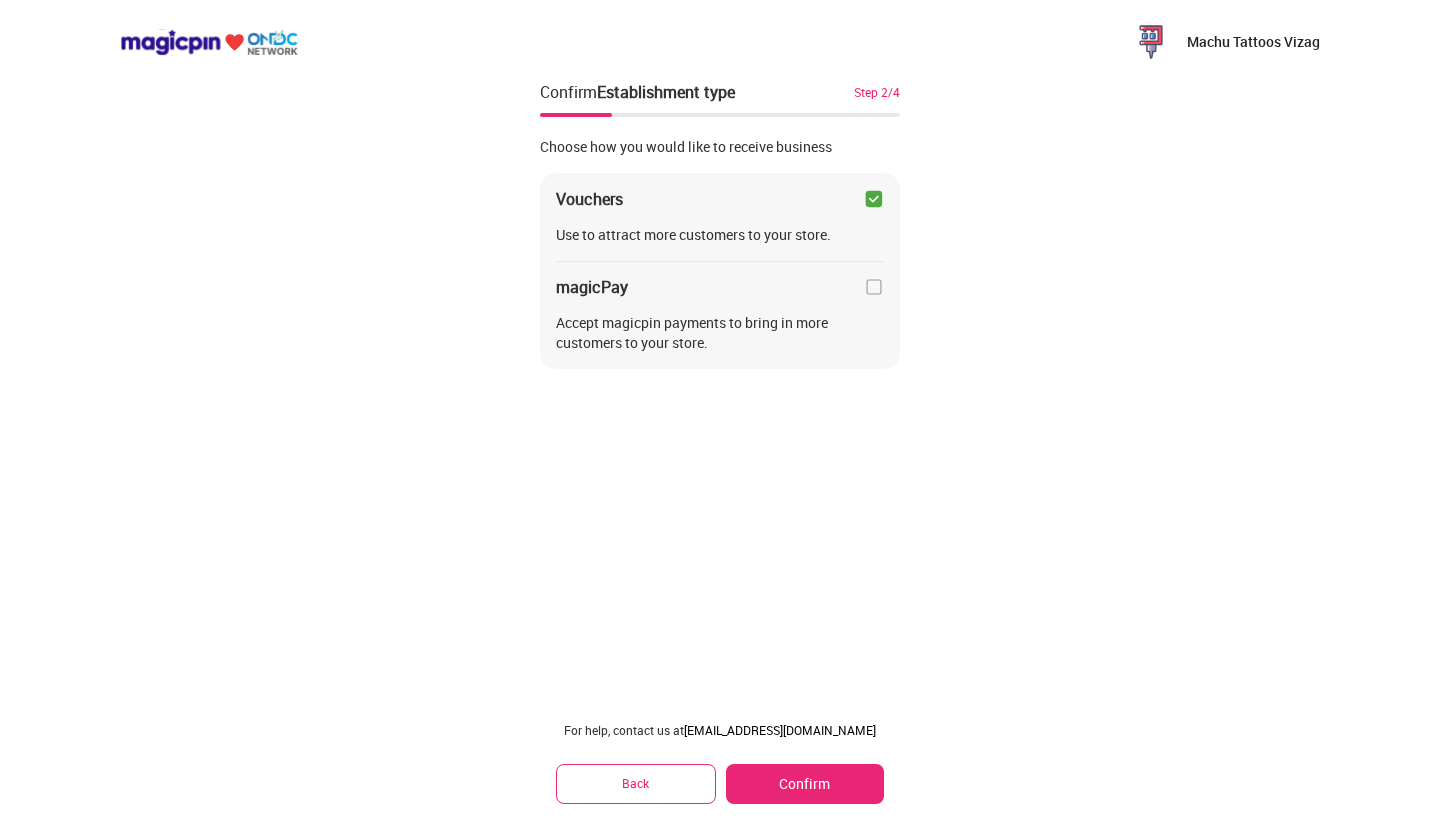 click on "Confirm" at bounding box center [805, 784] 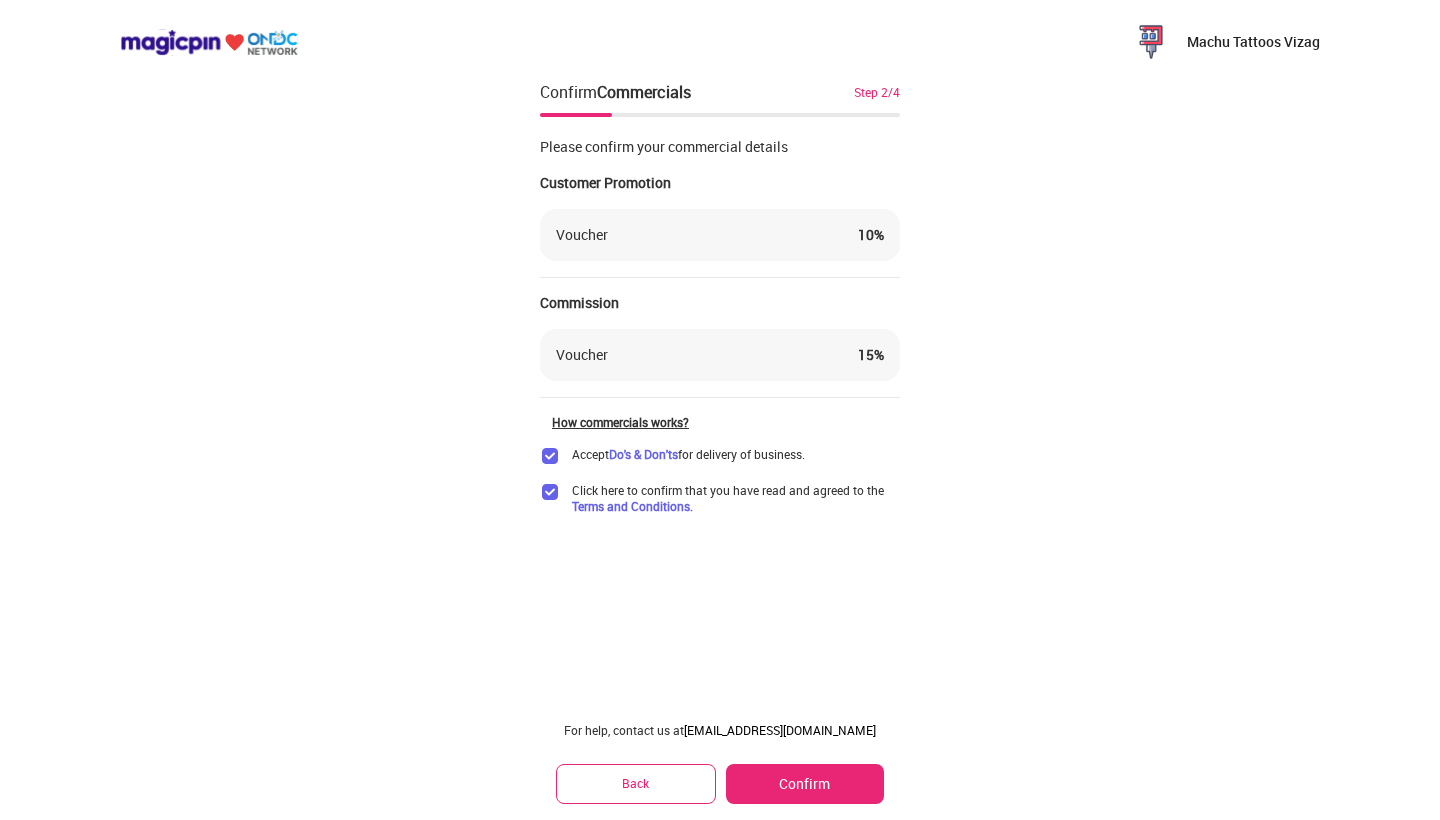 click on "Confirm" at bounding box center (805, 784) 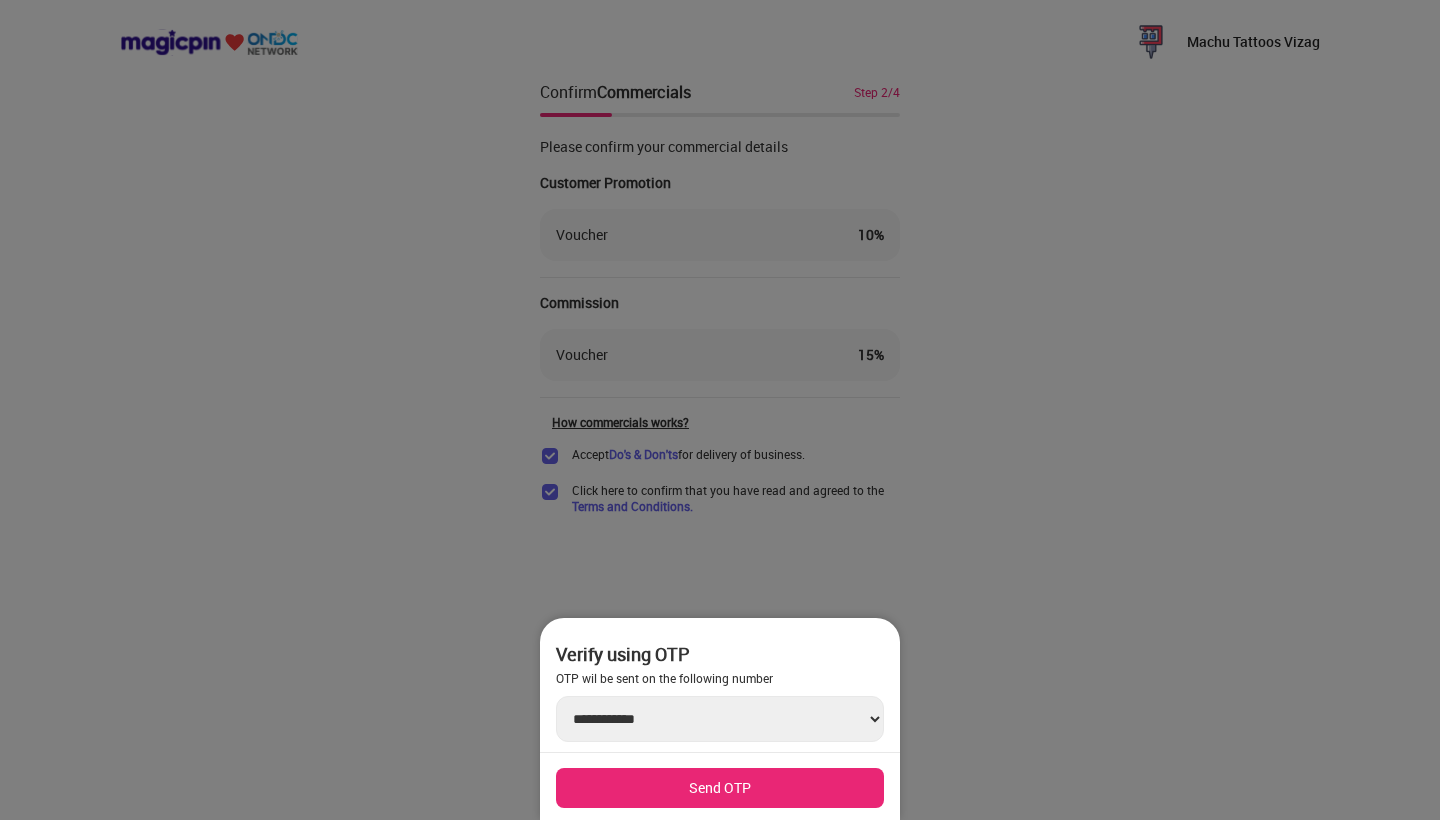 click on "Send OTP" at bounding box center [720, 788] 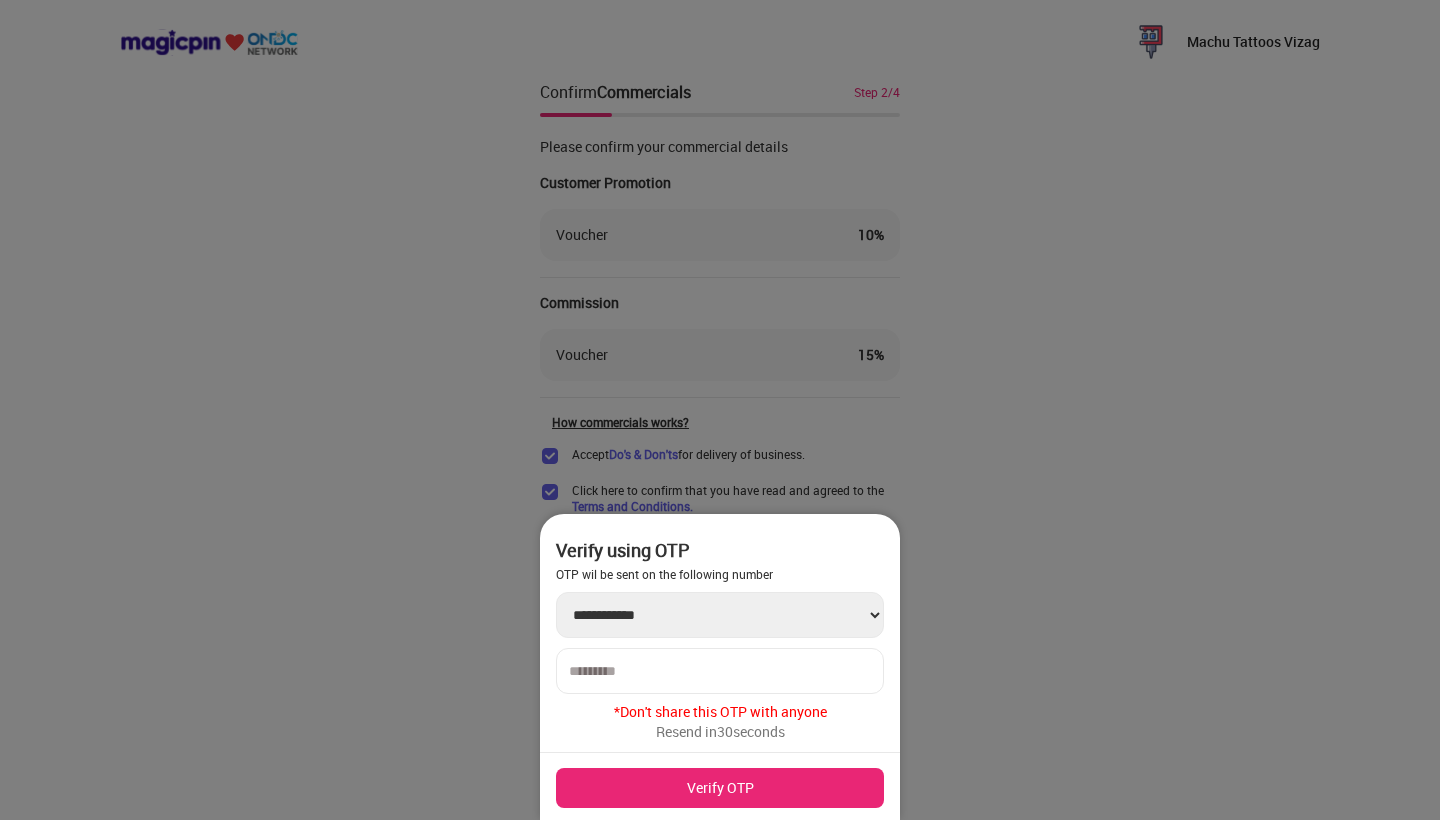 click at bounding box center (720, 671) 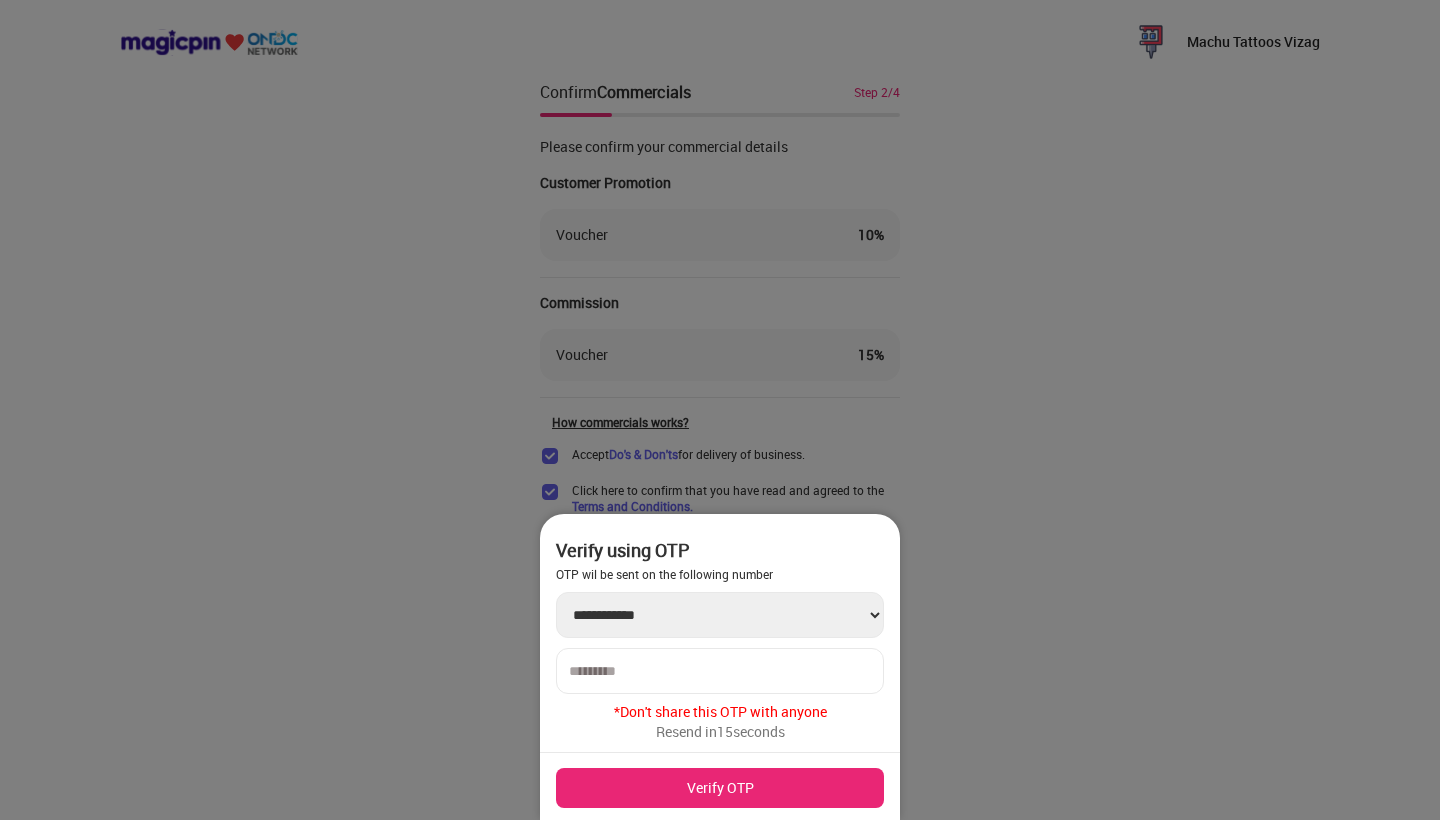 click at bounding box center [720, 671] 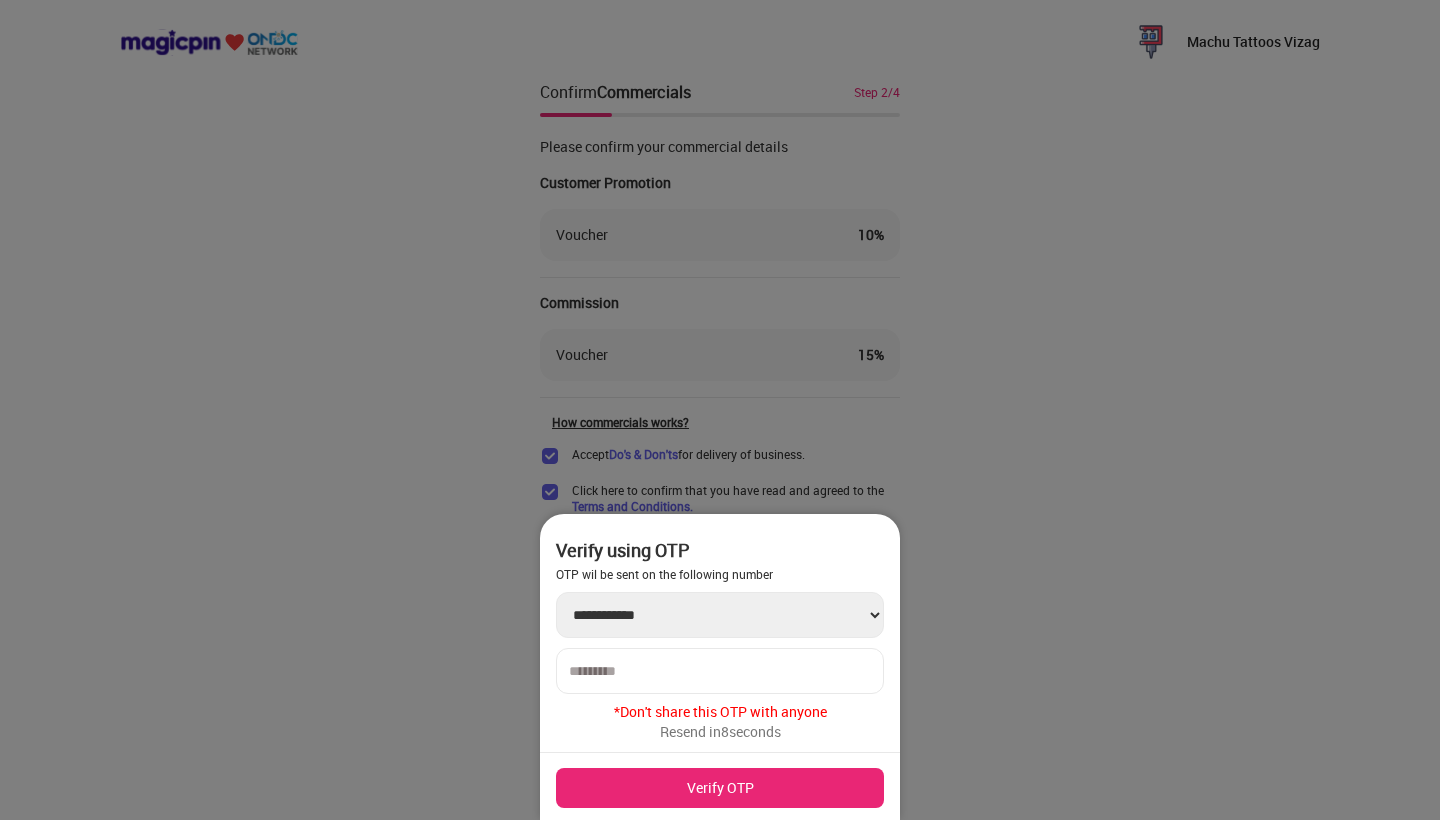 click at bounding box center (720, 671) 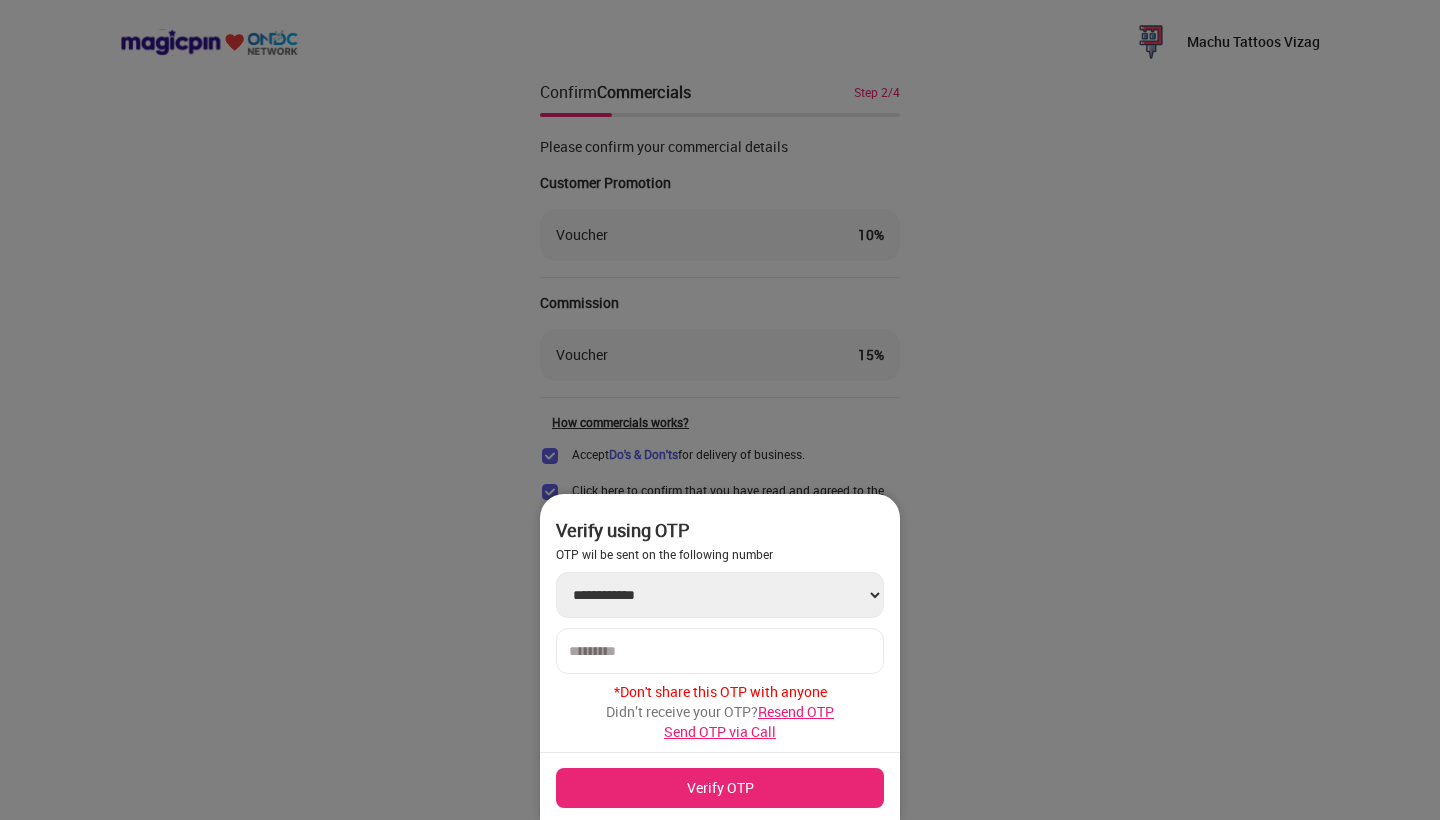 click at bounding box center [720, 651] 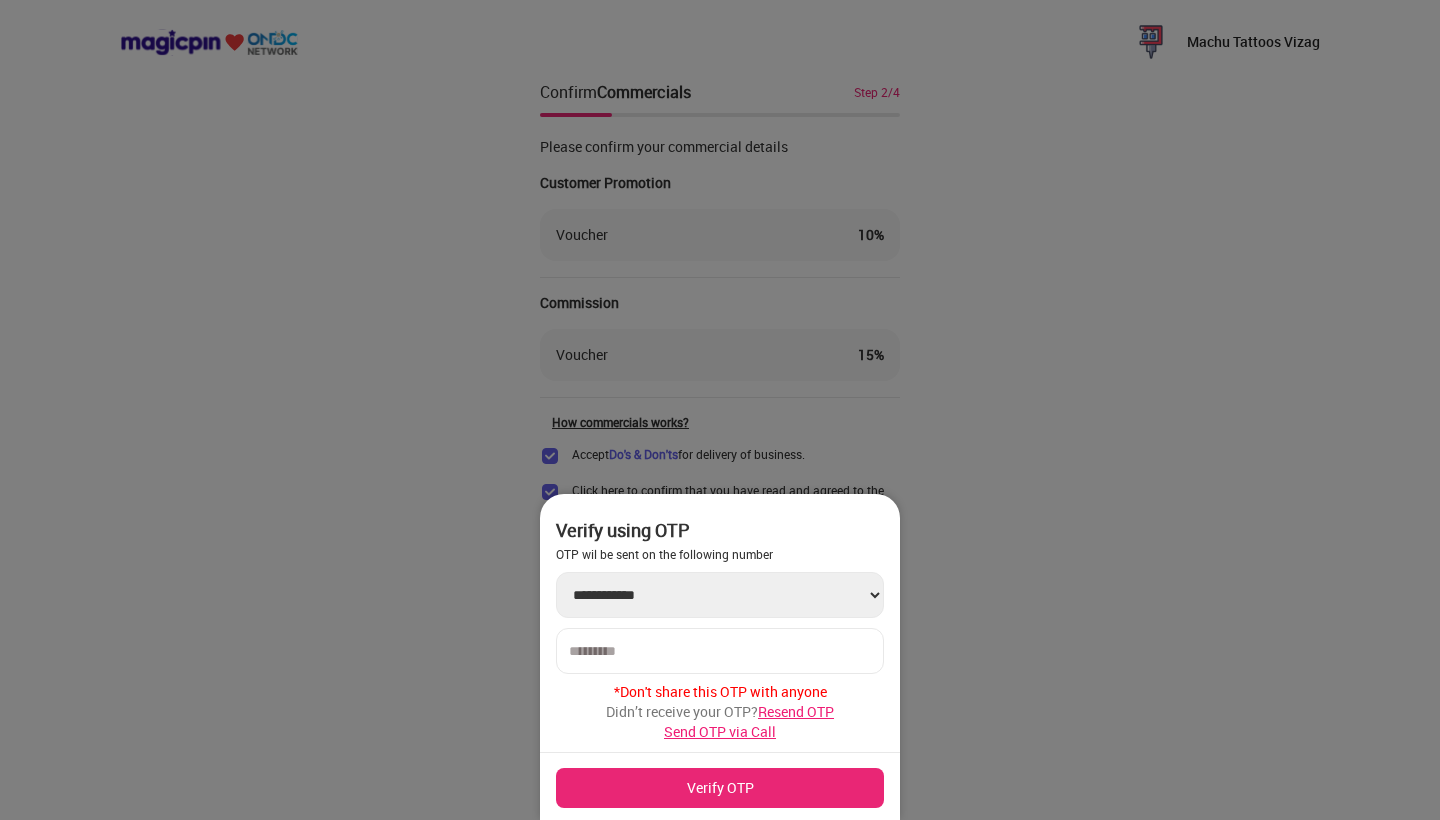 click at bounding box center [720, 410] 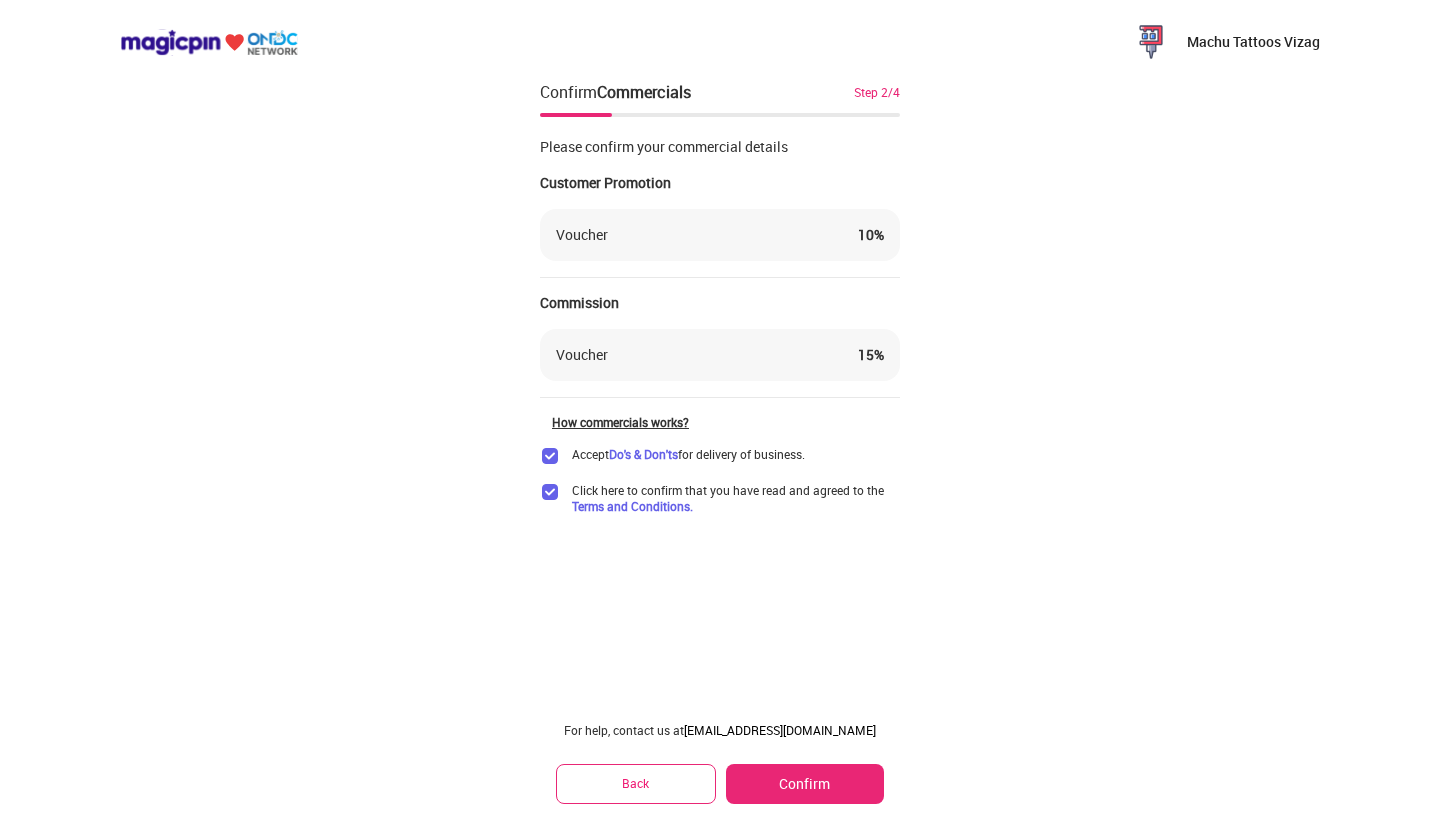 click on "Confirm" at bounding box center (805, 784) 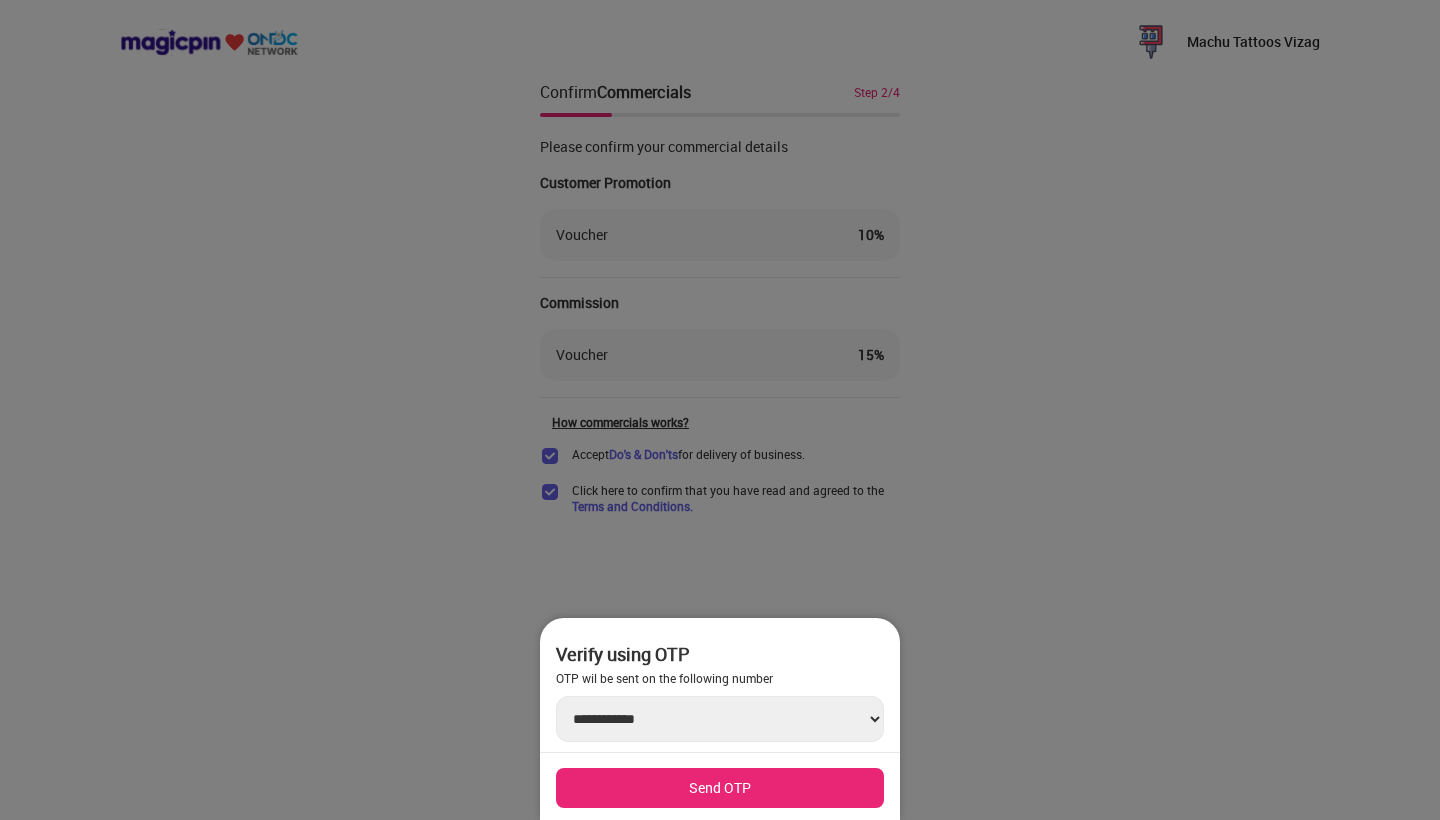 click on "Send OTP" at bounding box center [720, 788] 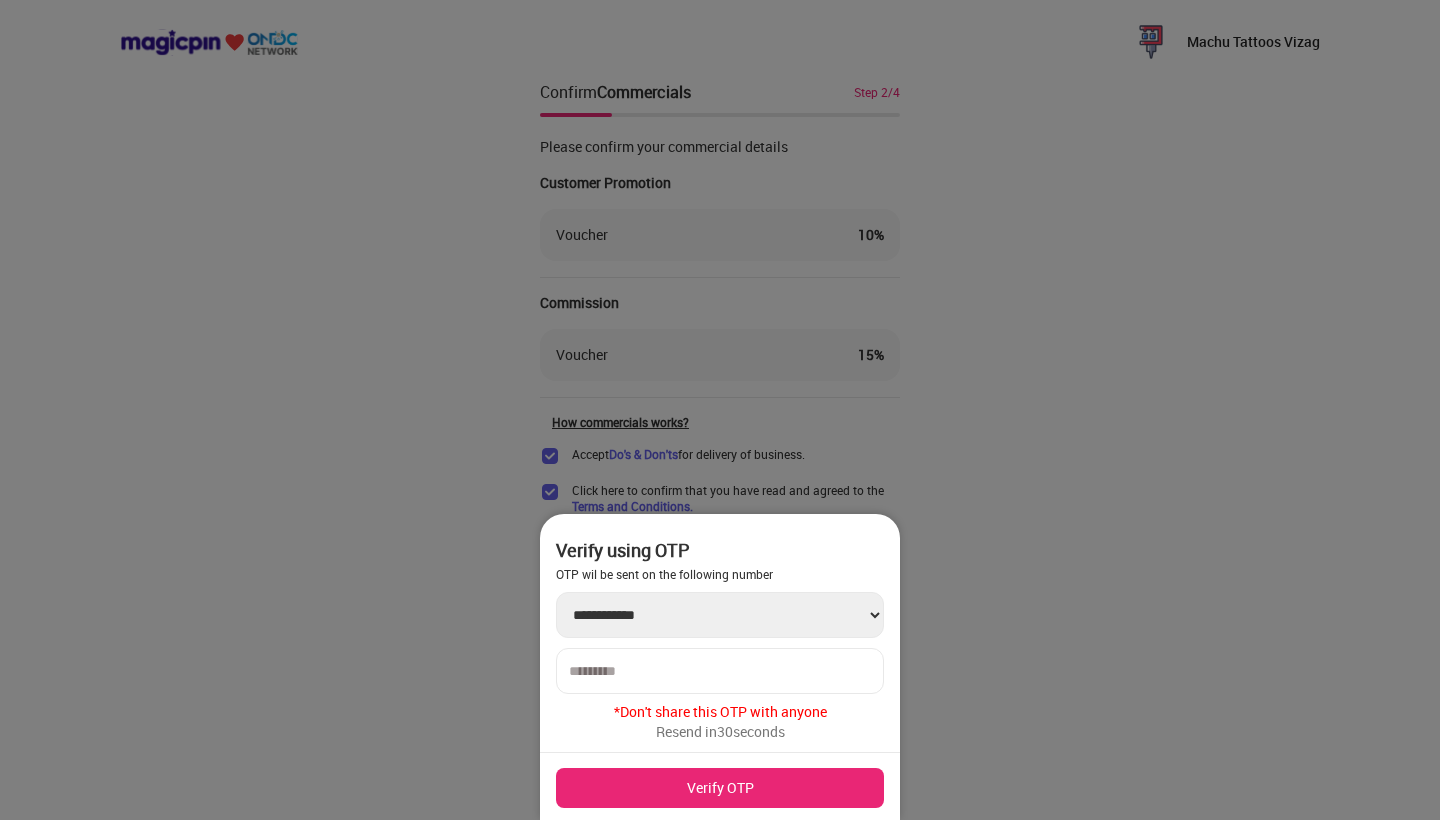 click at bounding box center (720, 671) 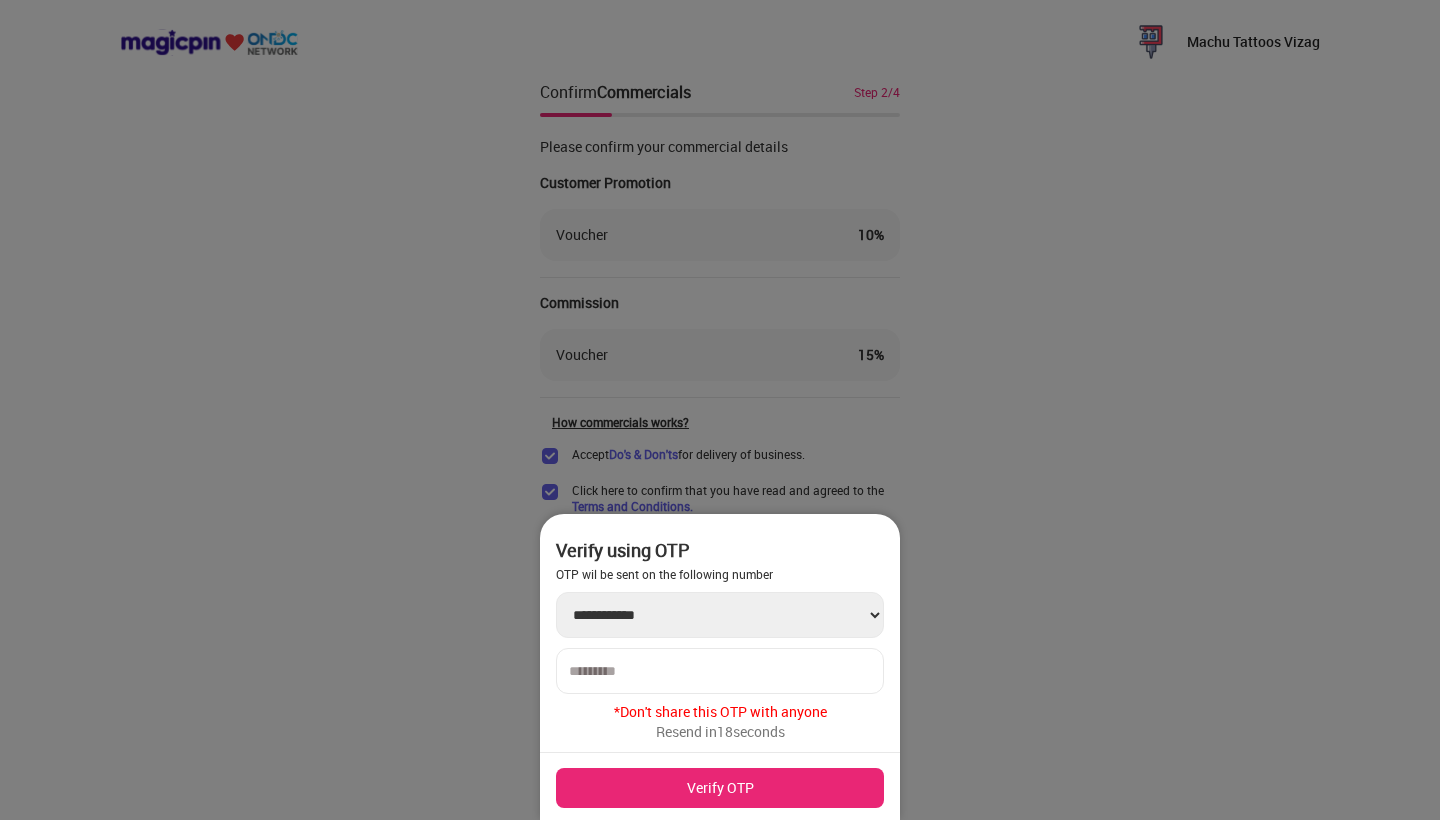 type on "******" 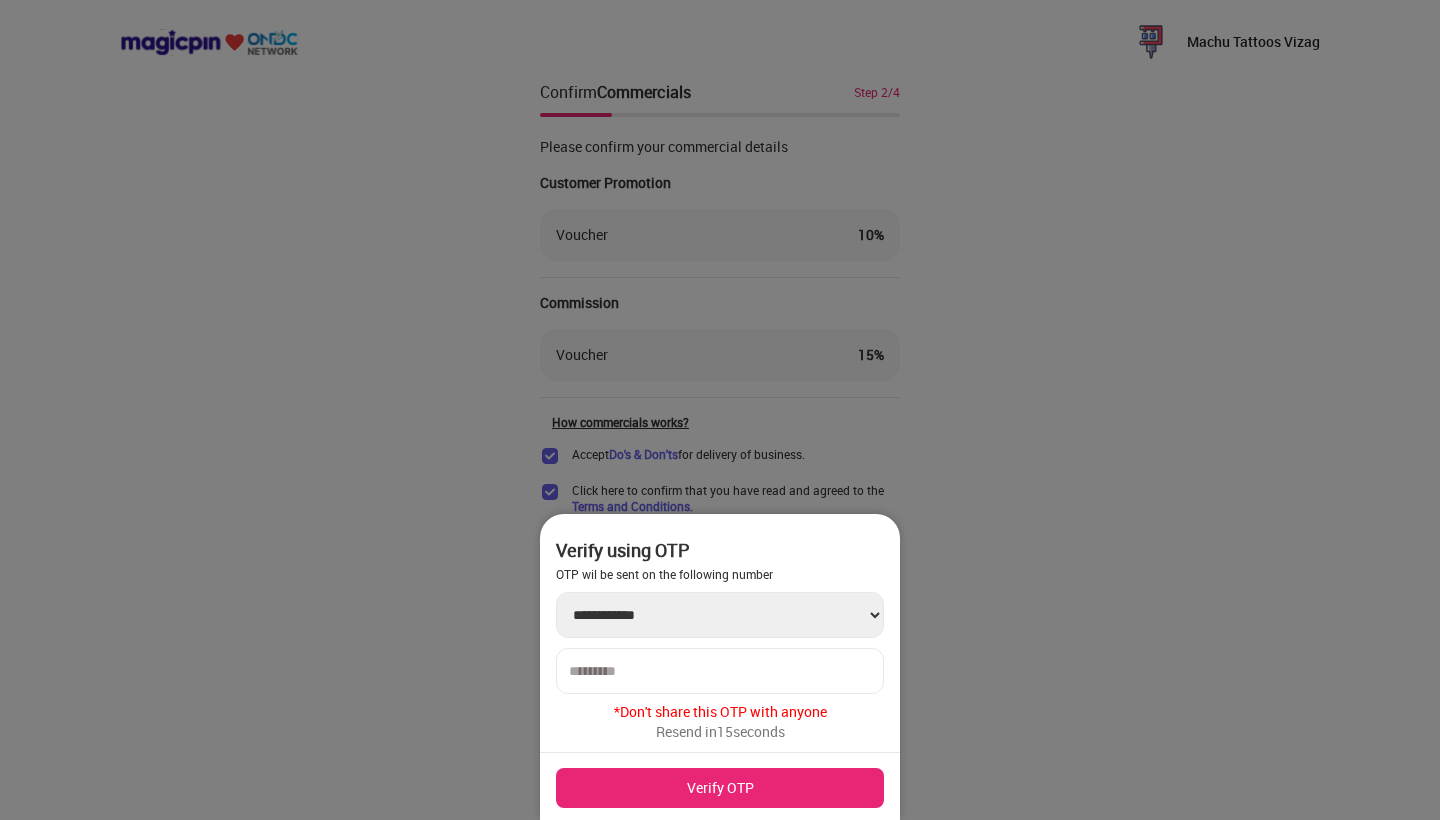 click on "Verify OTP" at bounding box center [720, 788] 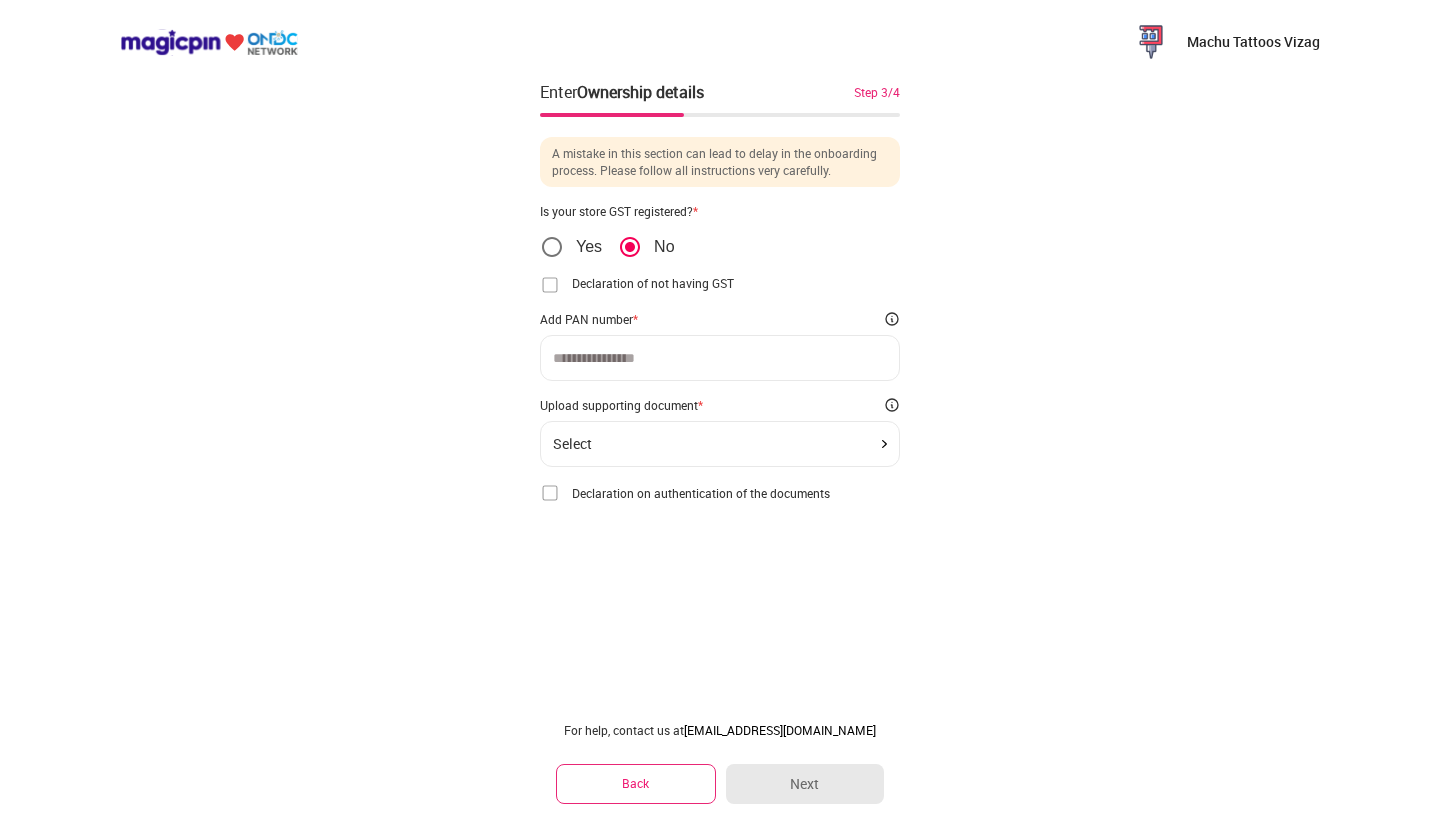 click on "Select" at bounding box center [720, 444] 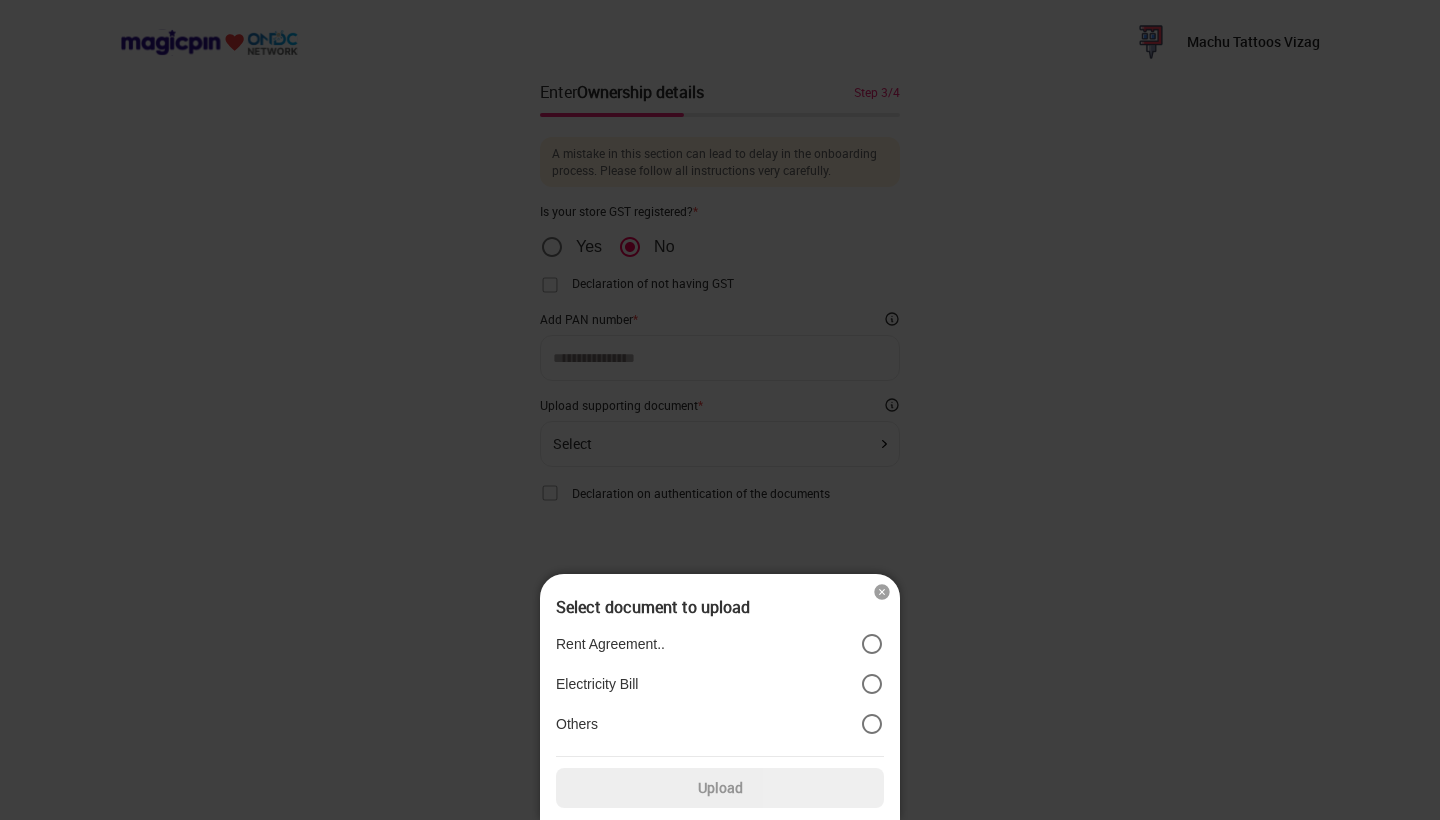 click at bounding box center (720, 410) 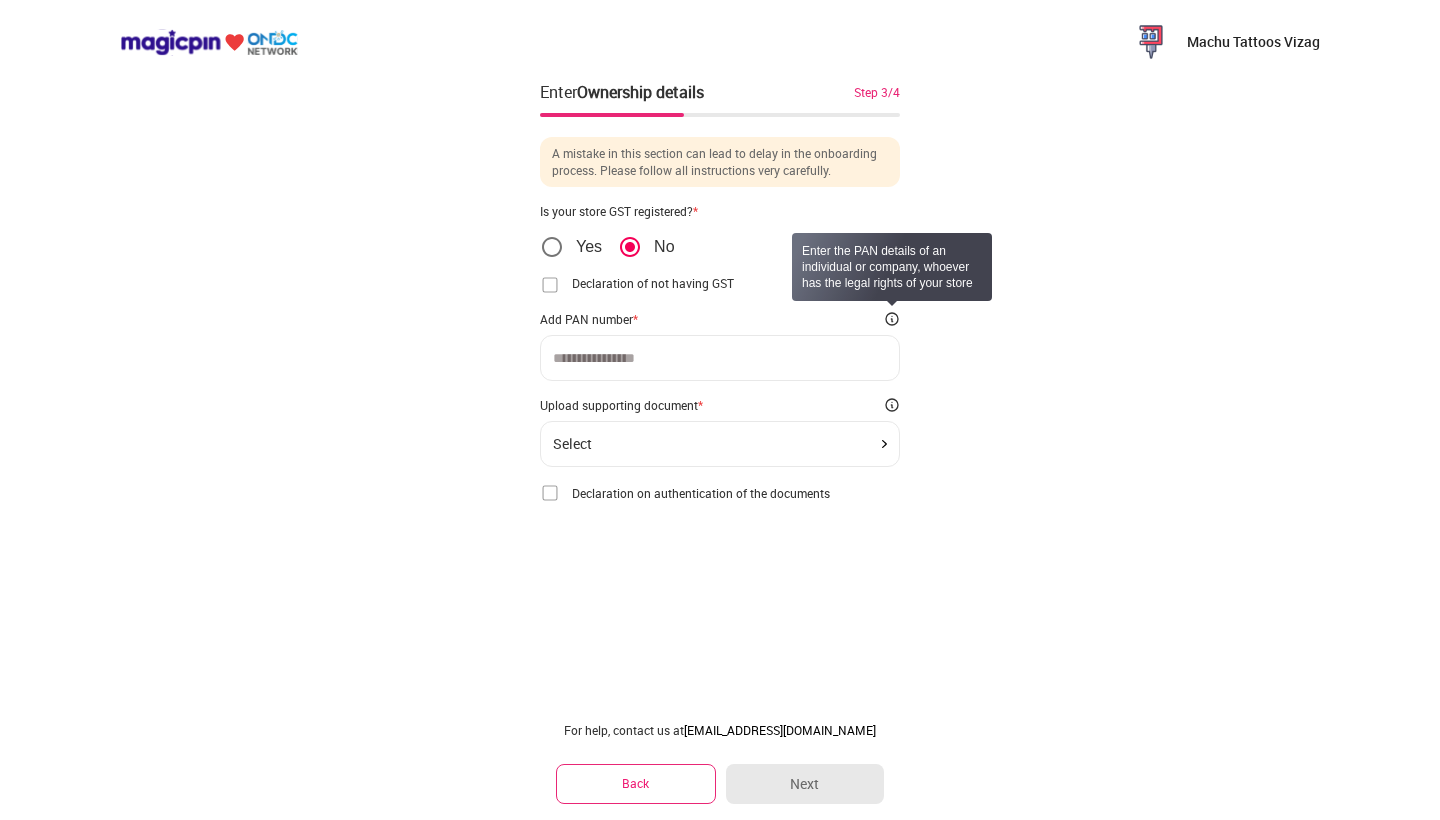 click at bounding box center (892, 319) 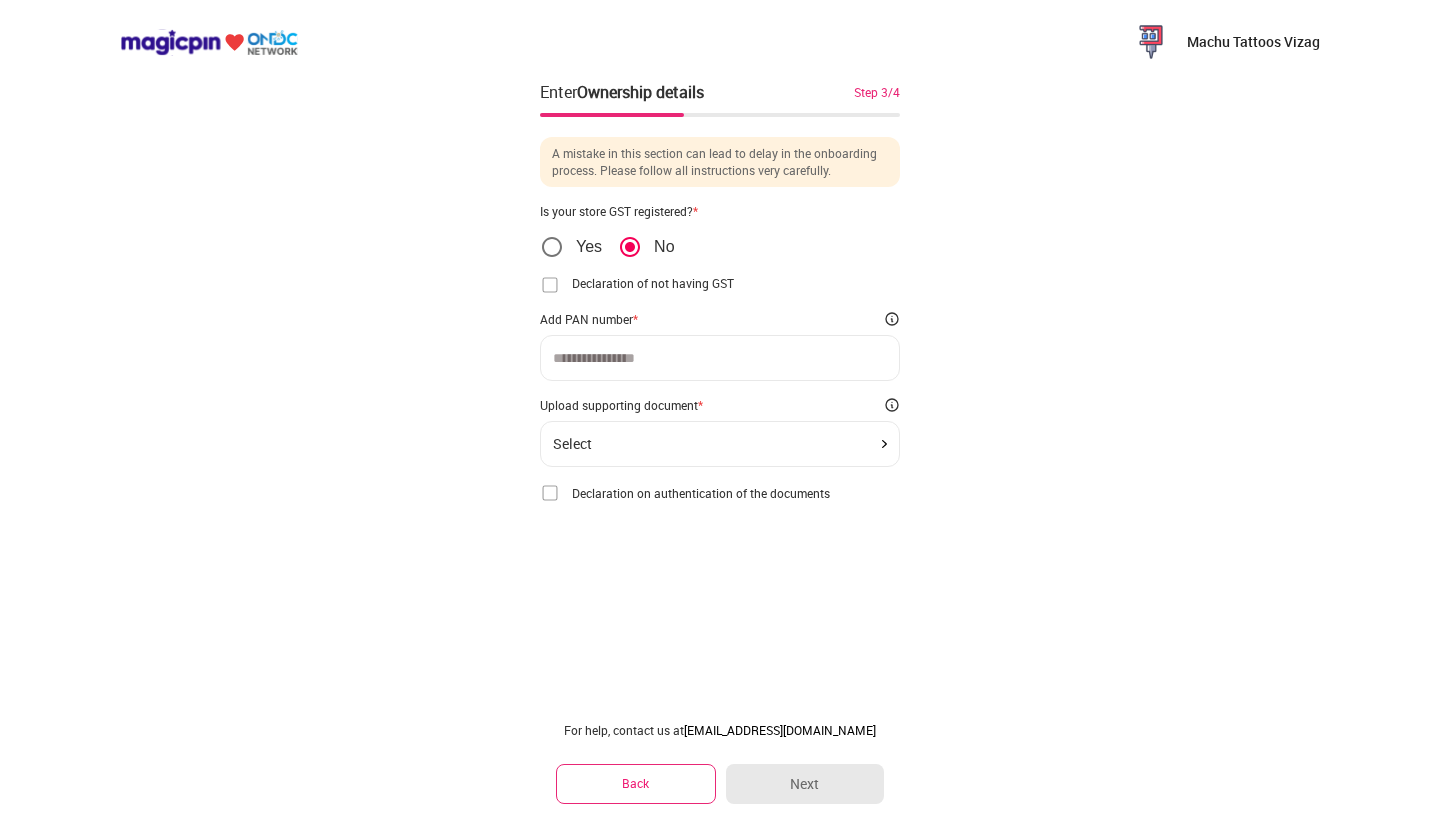 click on "Machu Tattoos Vizag Enter  Ownership details Step 3/4 A mistake in this section can lead to delay in the onboarding process. Please follow all instructions very carefully. Is your store GST registered? * Yes No Declaration of not having GST I/We hereby declare that we are not required to obtain registration under the GST law as we do not meet the turnover threshold limit for registration as per the applicable GST law. In the event of registration taken by us under GST law, providing such registration information to magicpin immediately shall be our responsibility. I accept this declaration Confirm Add PAN number * Upload supporting document * Select Declaration on authentication of the documents I/We hereby declare that the particulars provided above, and the documents provided along with this form, are true, correct, and complete to the best of our knowledge and belief and have been legally obtained from the respective issuing authorities. I accept this declaration Confirm For help, contact us at  Back Next" at bounding box center (720, 410) 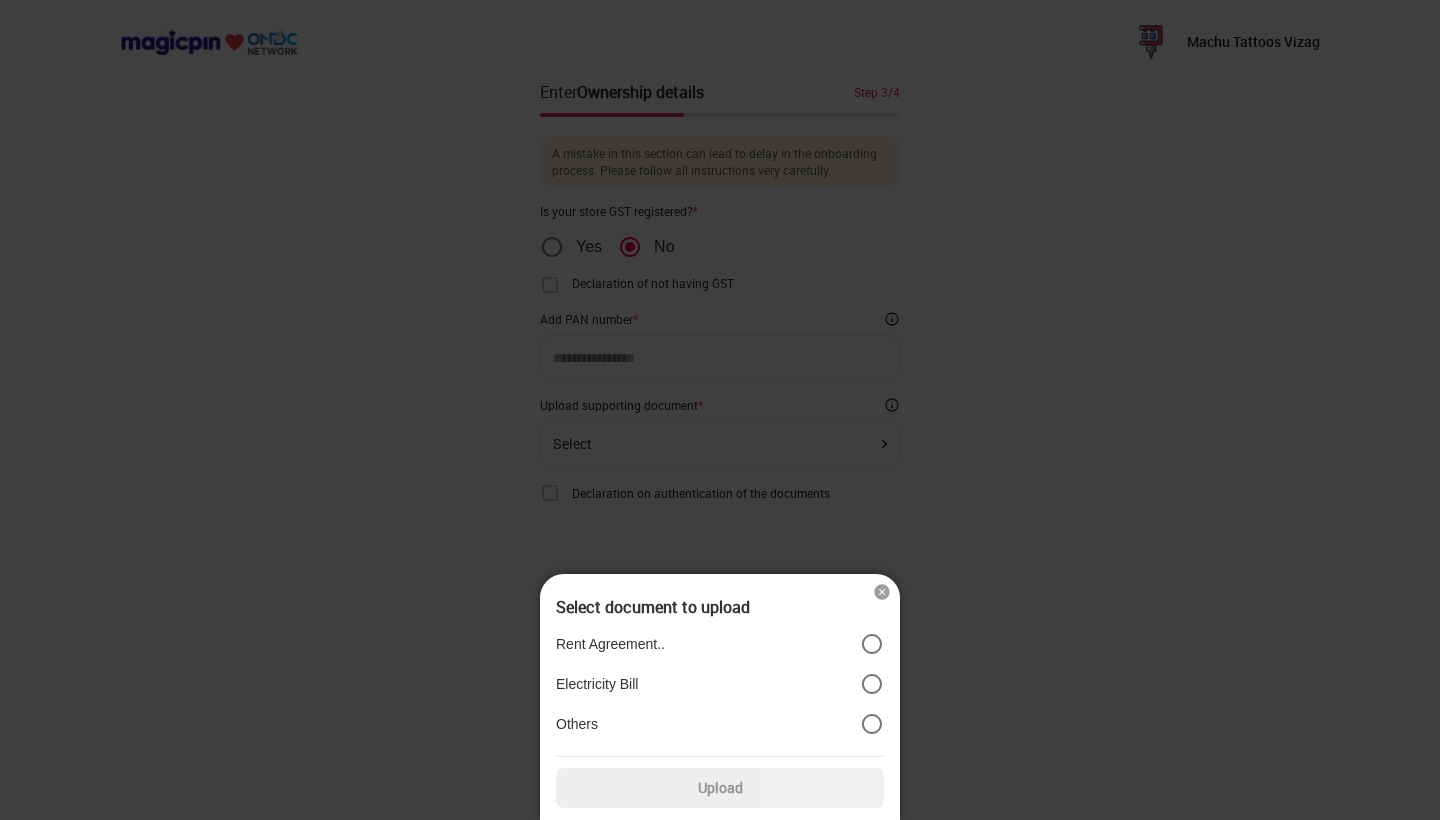 click at bounding box center [720, 410] 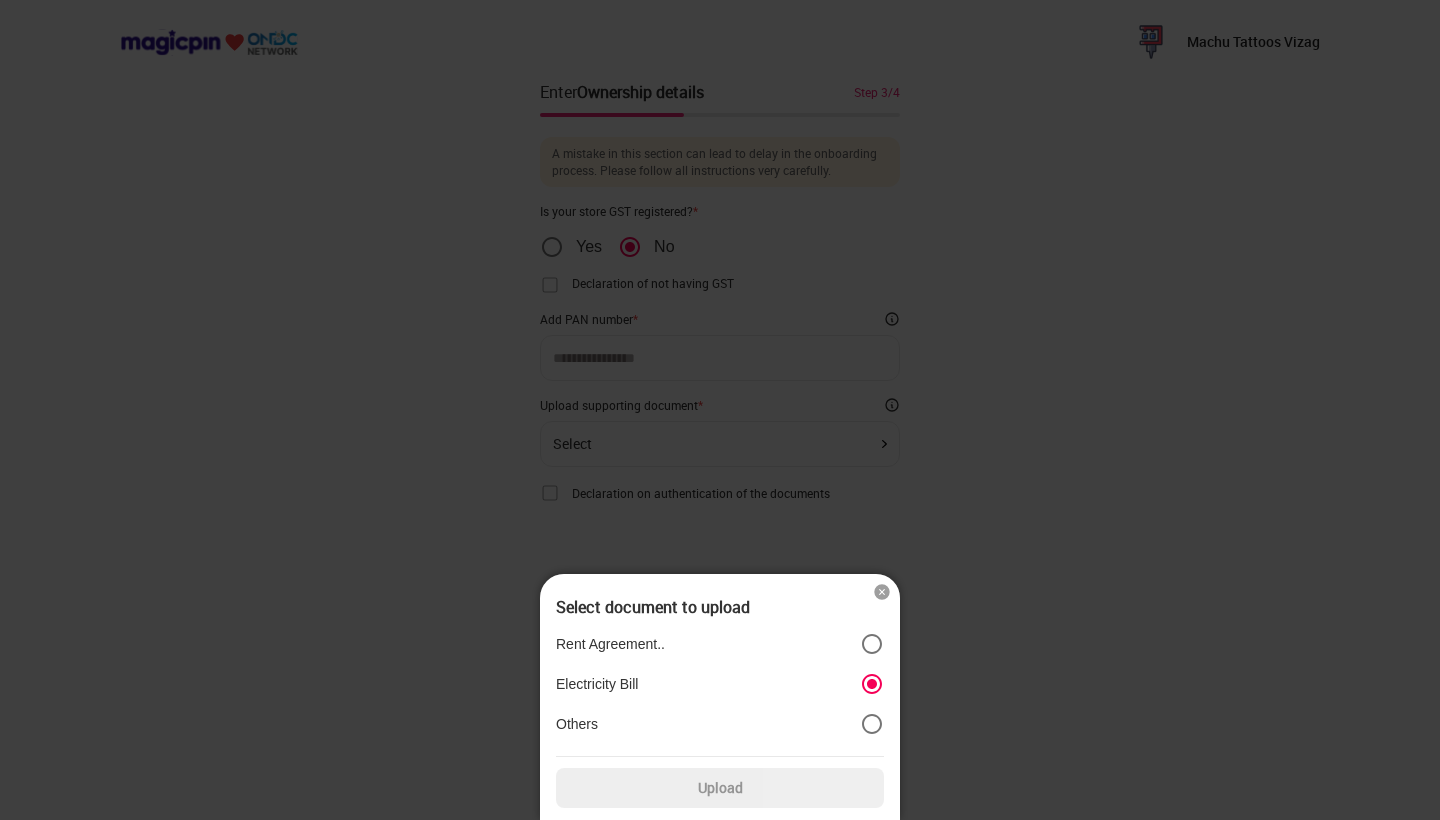 click on "Upload" at bounding box center [720, 788] 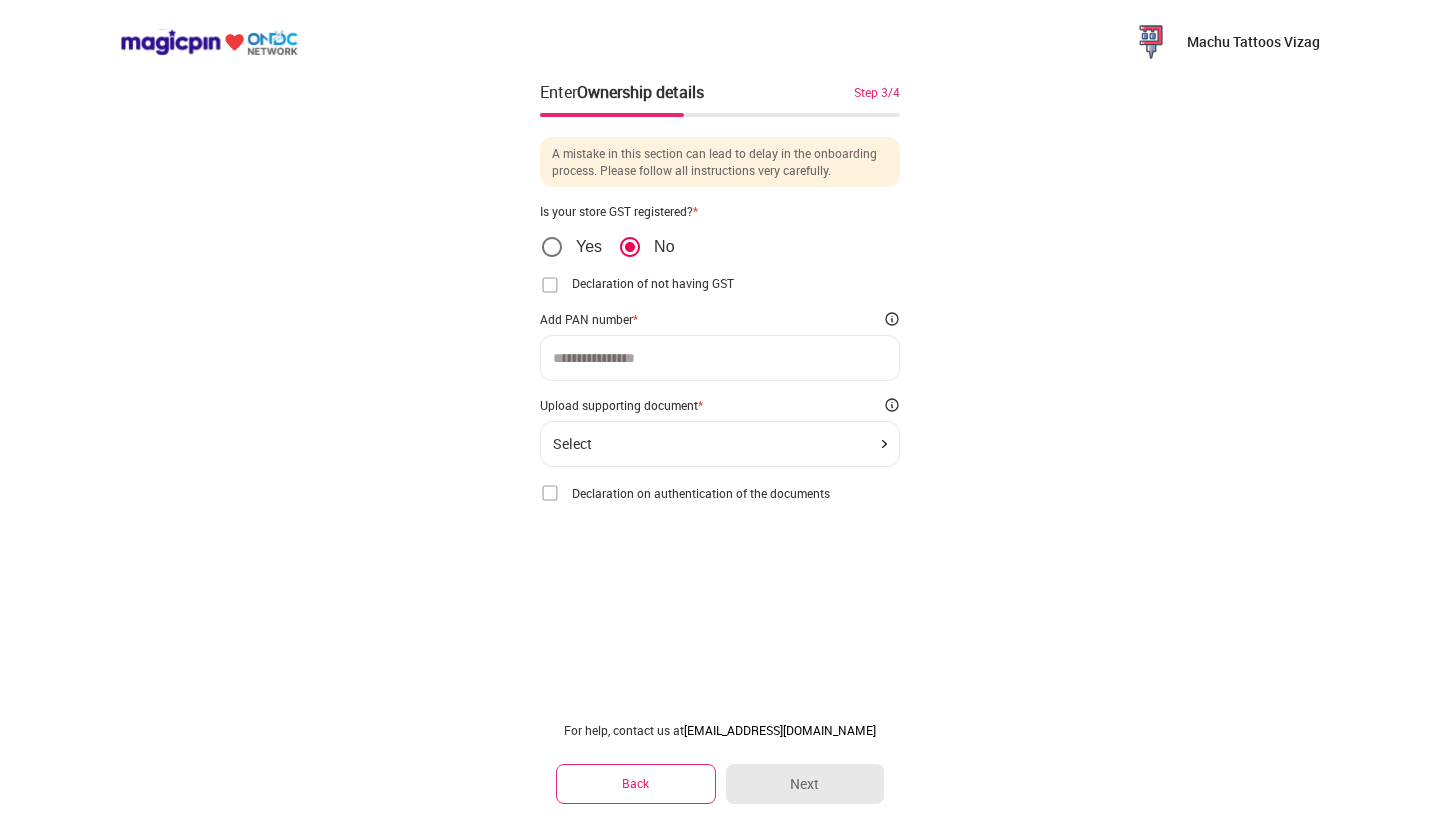 click at bounding box center (720, 358) 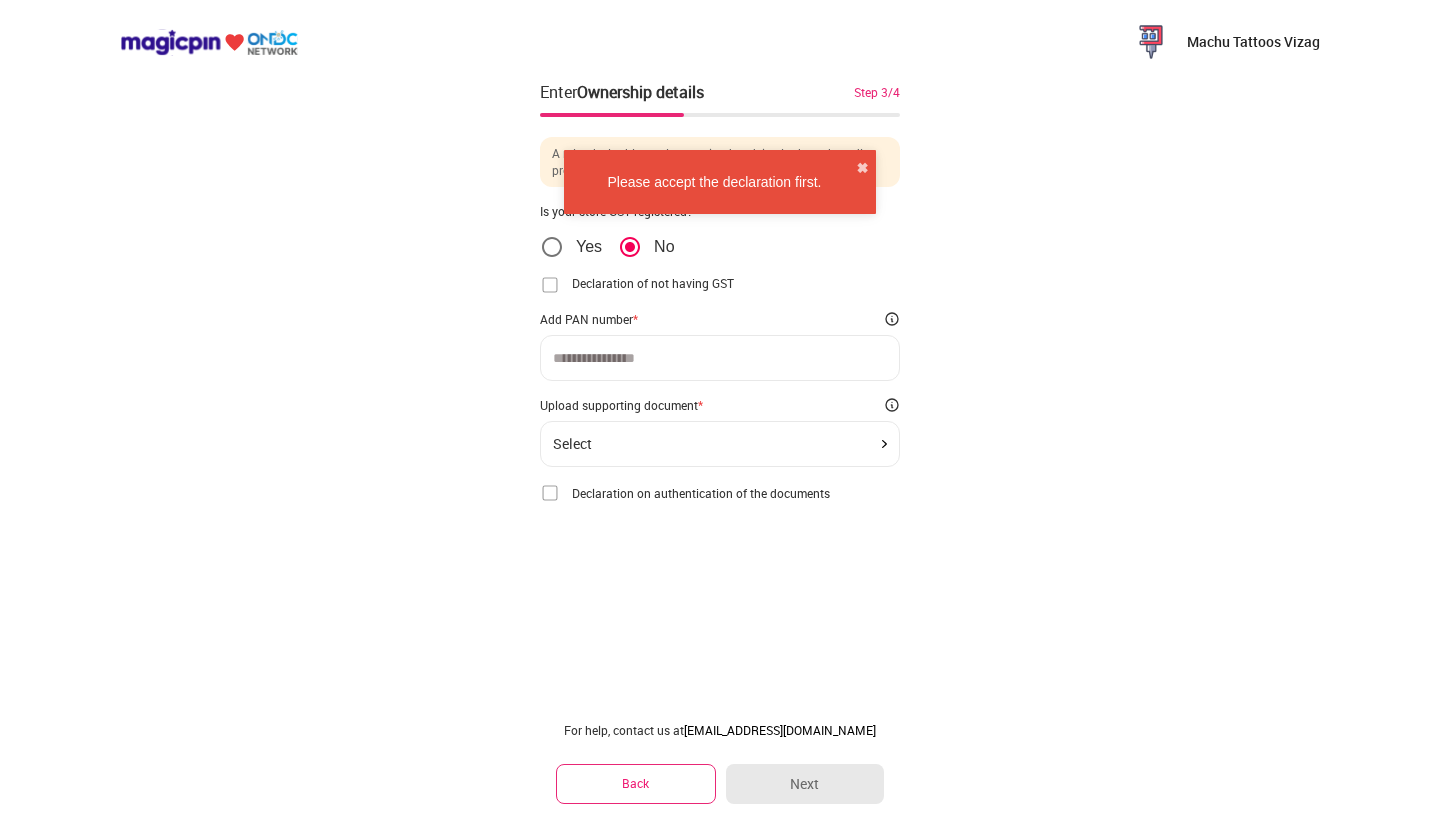 click at bounding box center (720, 358) 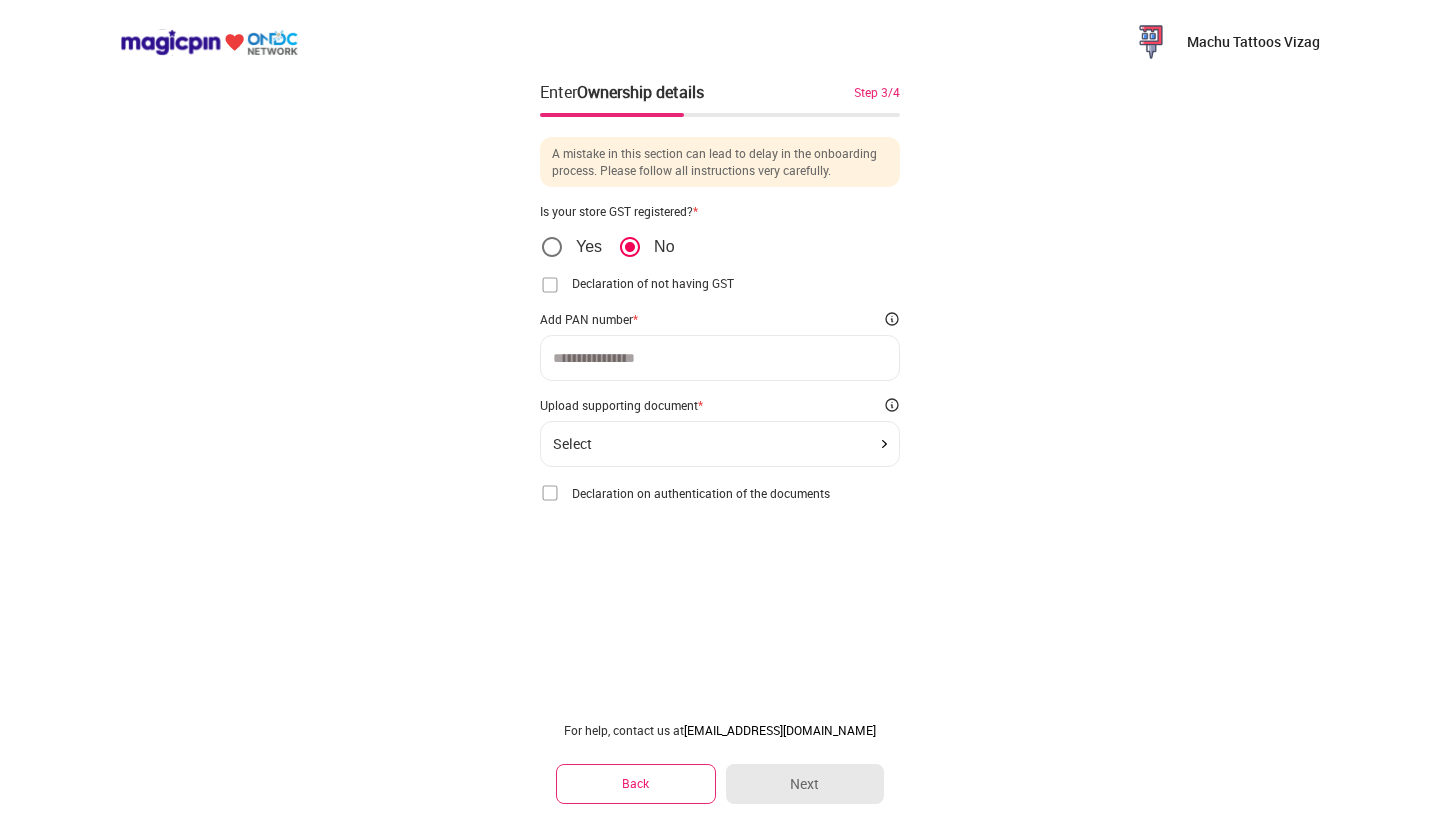 click at bounding box center [550, 285] 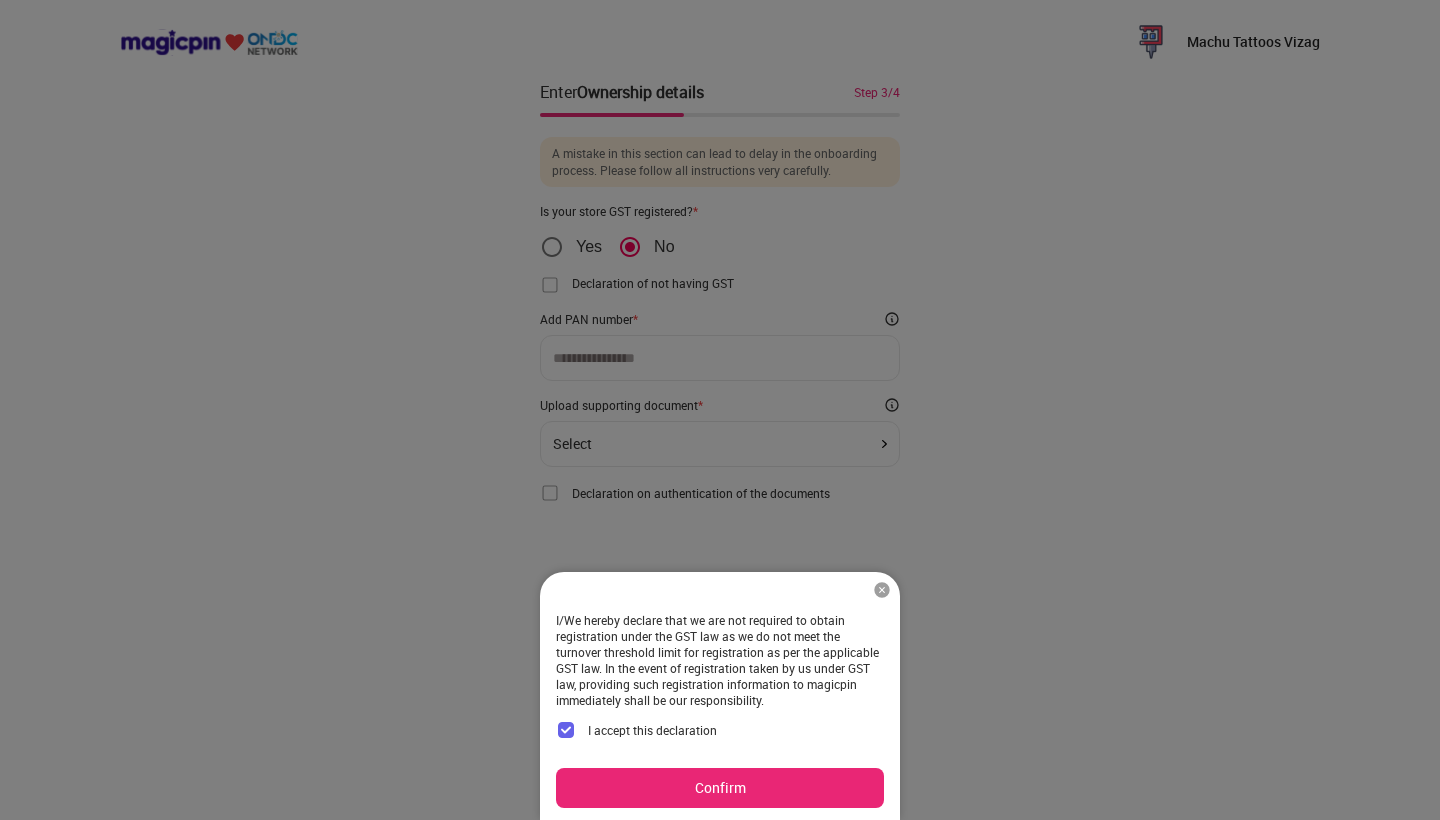 click on "Confirm" at bounding box center (720, 788) 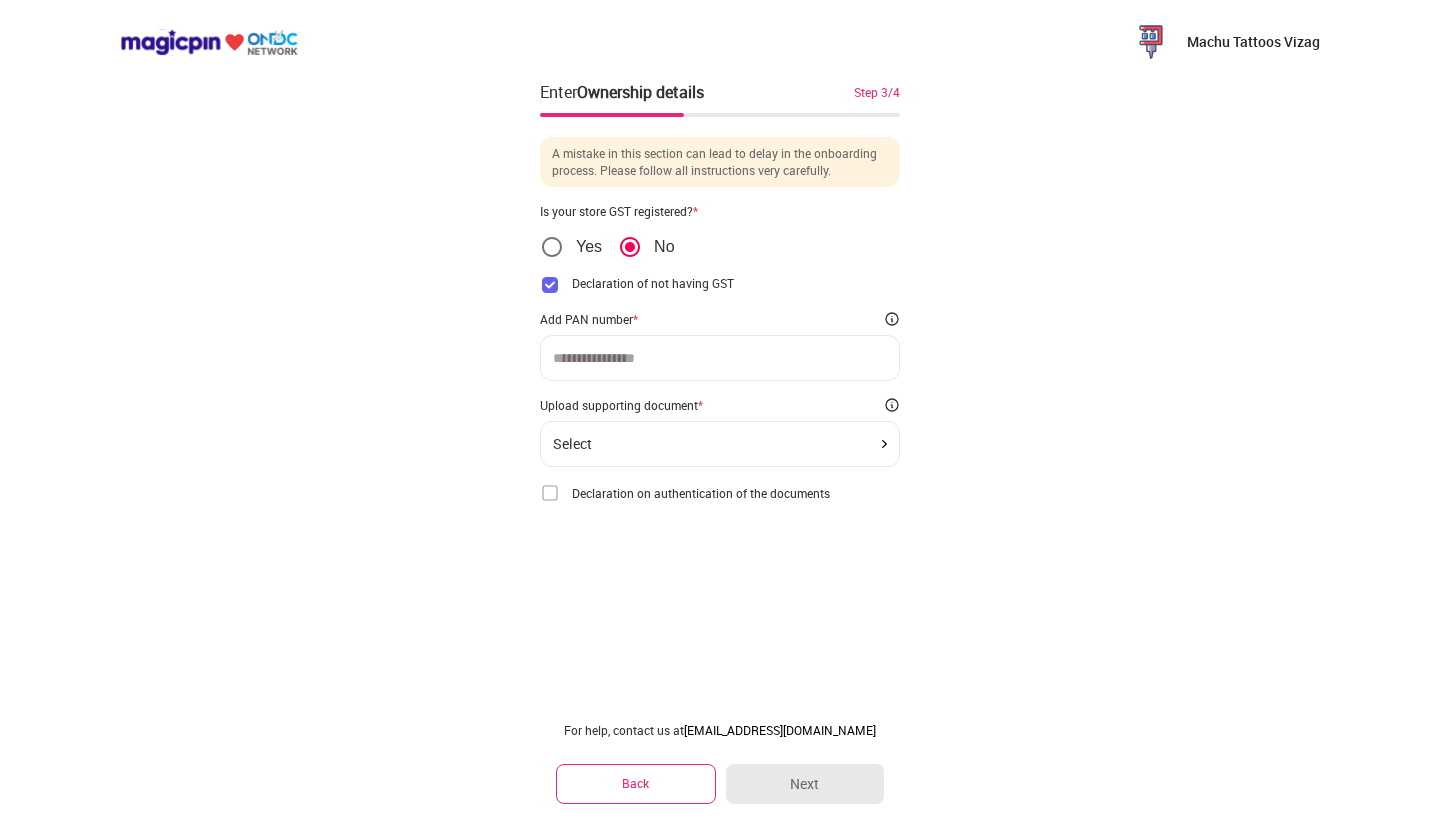 click on "Step 3/4" at bounding box center (877, 92) 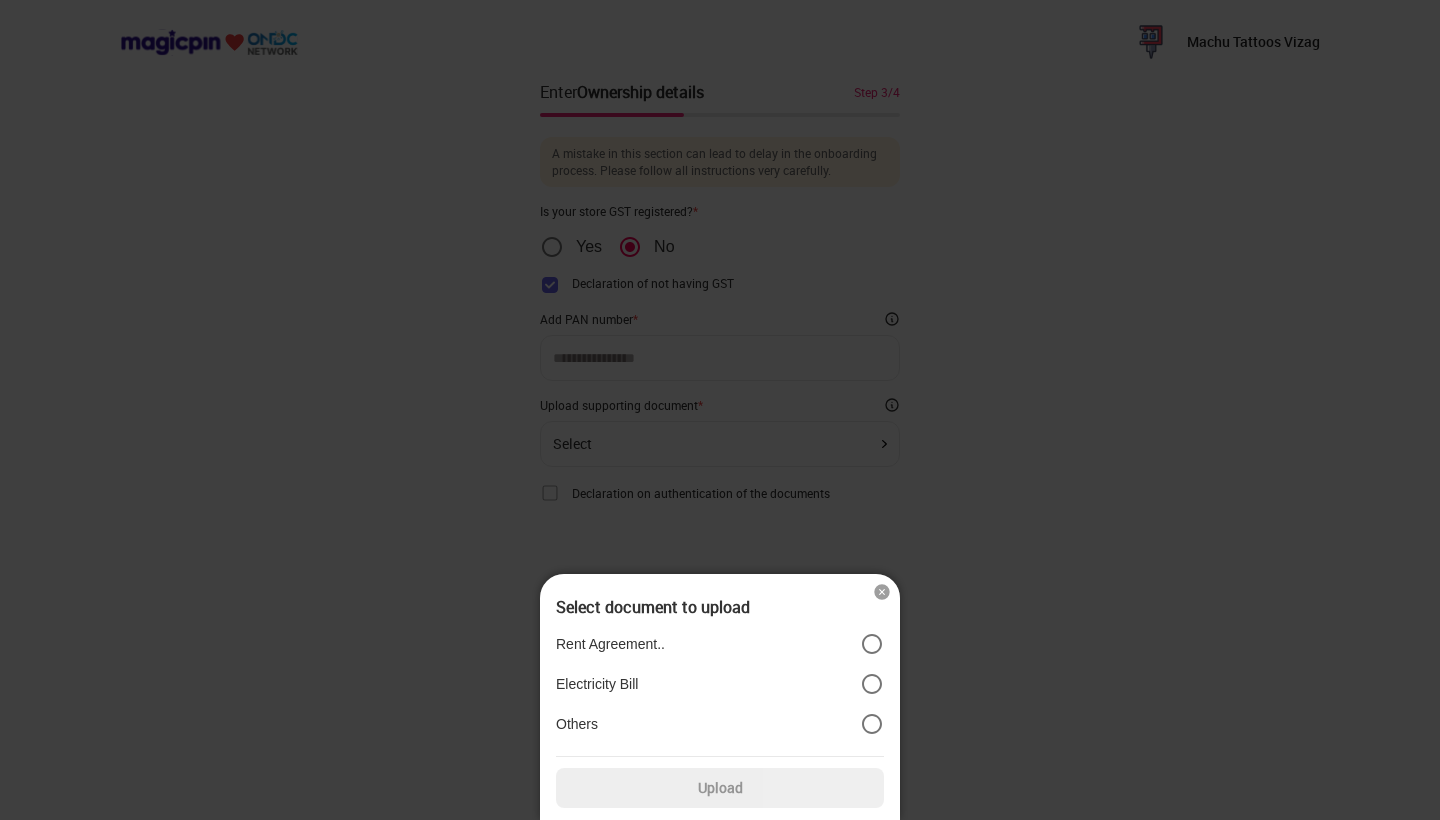 click at bounding box center [882, 592] 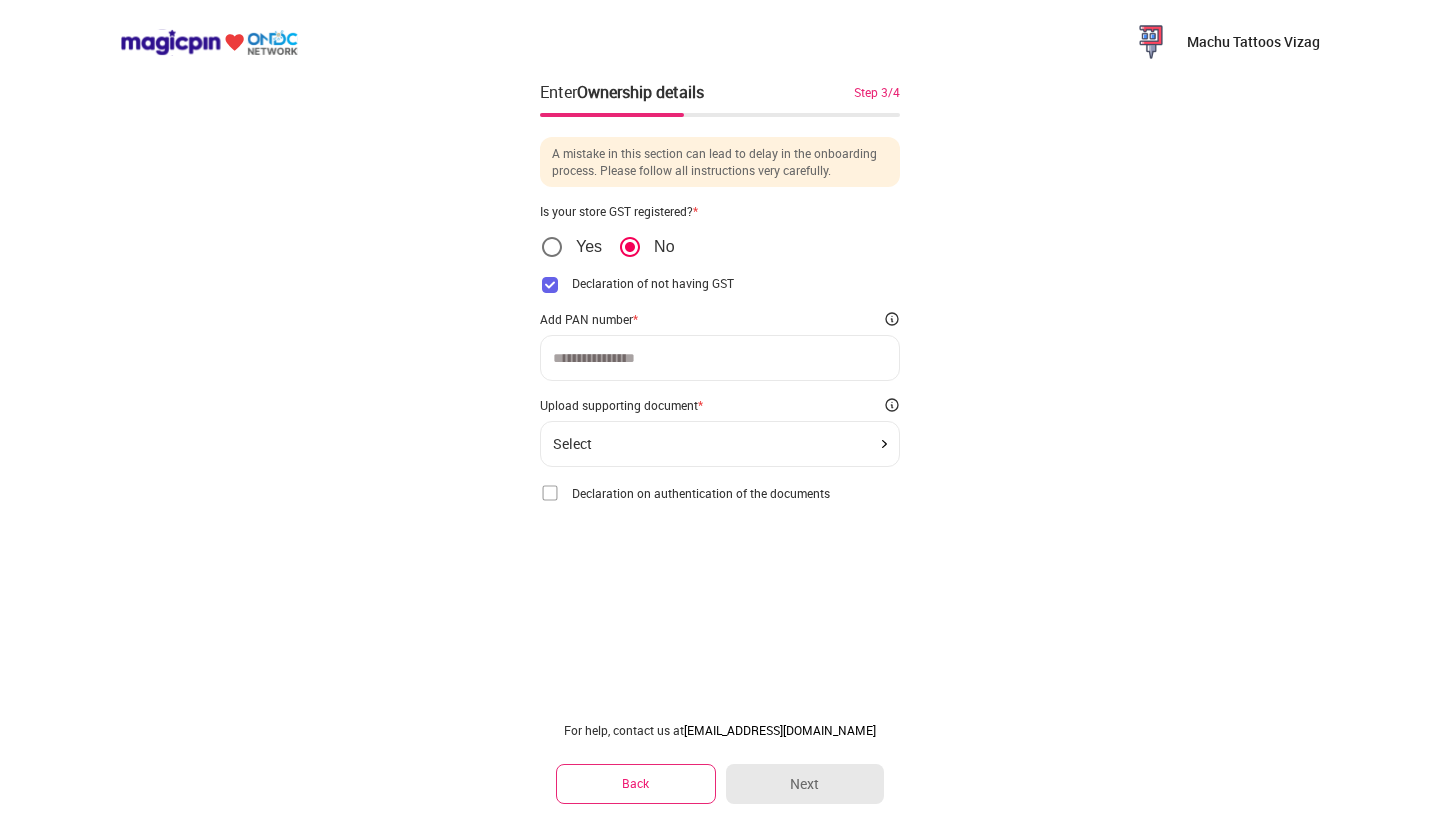 scroll, scrollTop: 0, scrollLeft: 0, axis: both 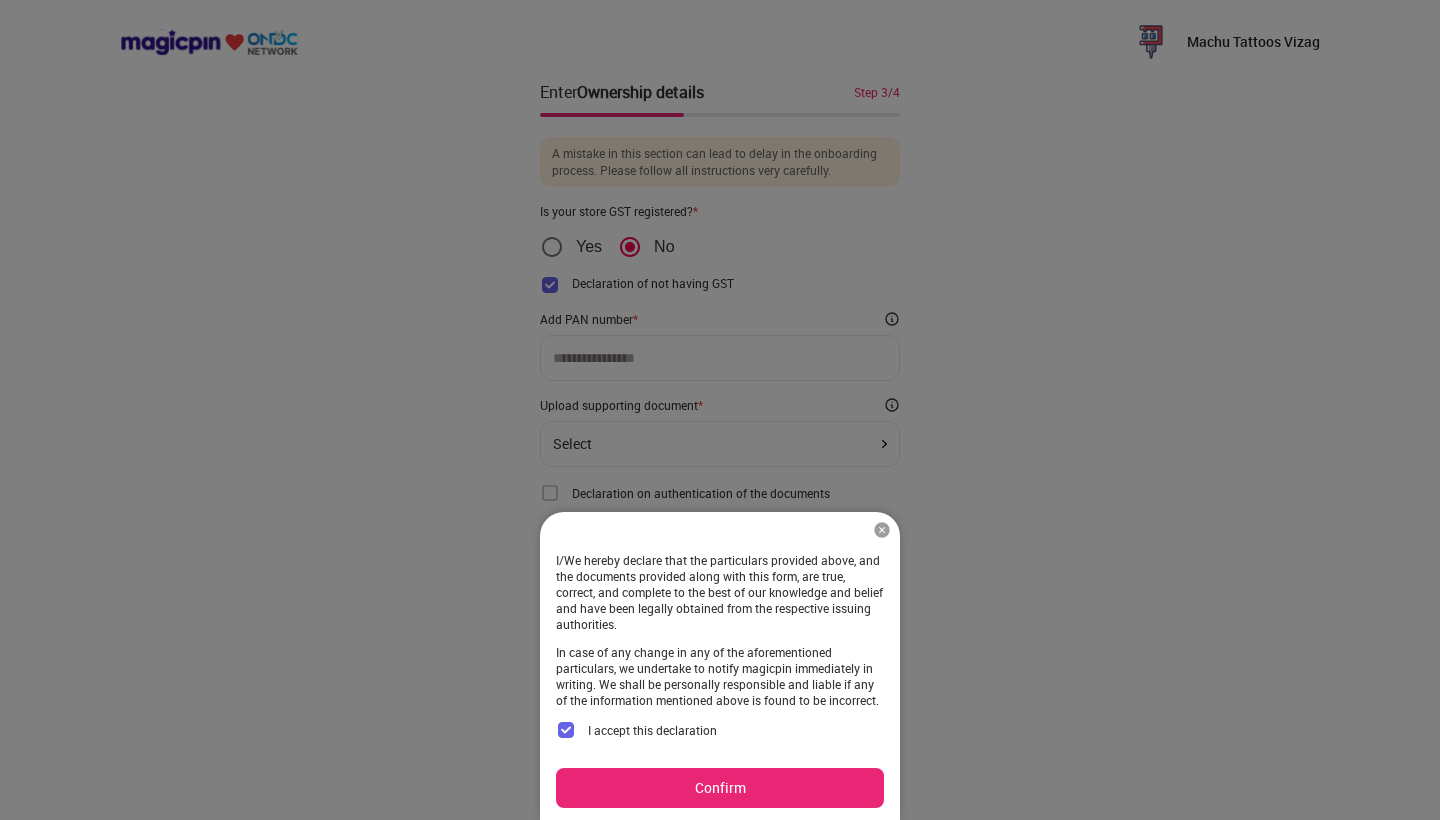 click on "Confirm" at bounding box center [720, 788] 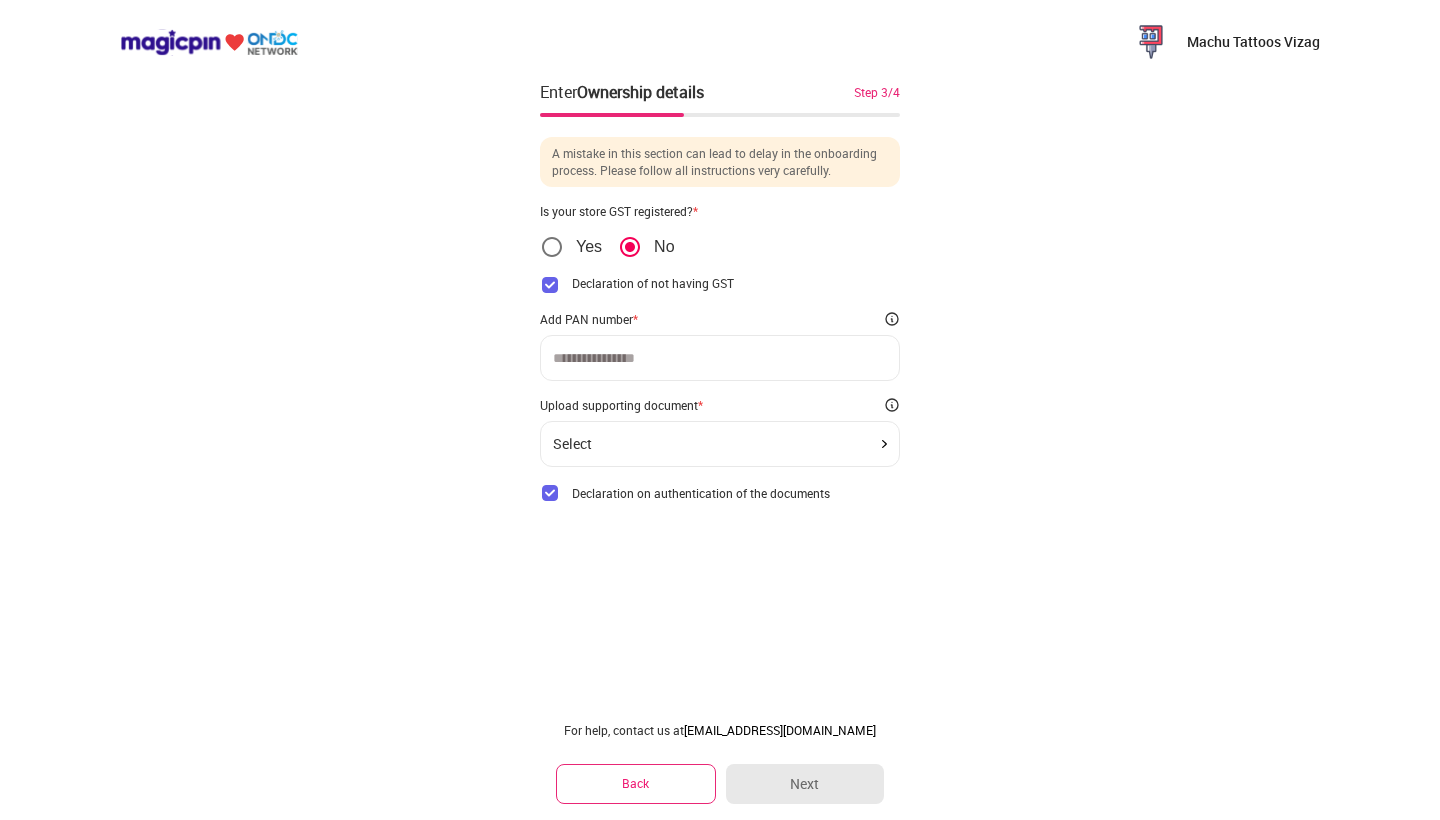 click on "Select" at bounding box center (720, 444) 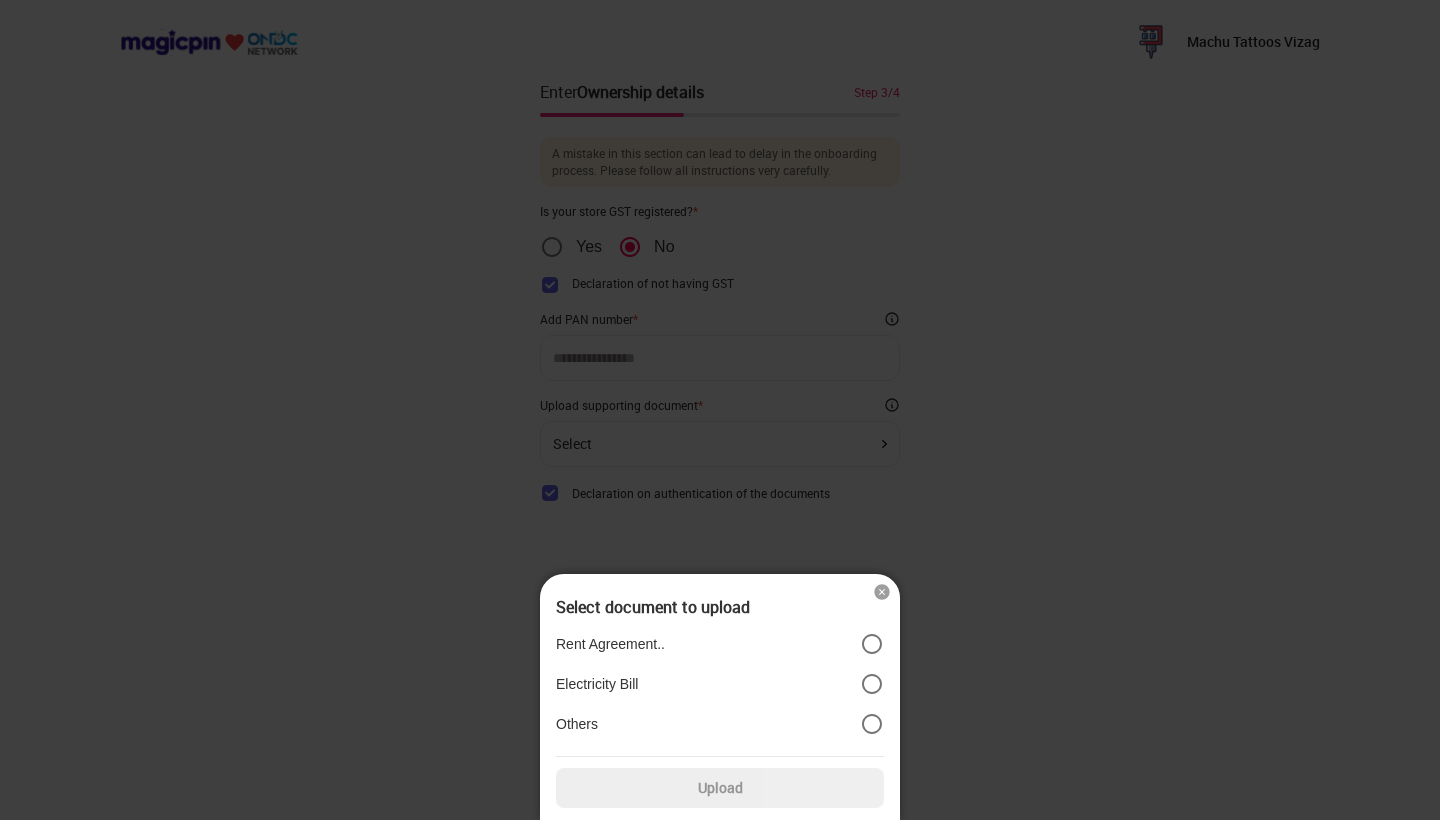 click at bounding box center [720, 410] 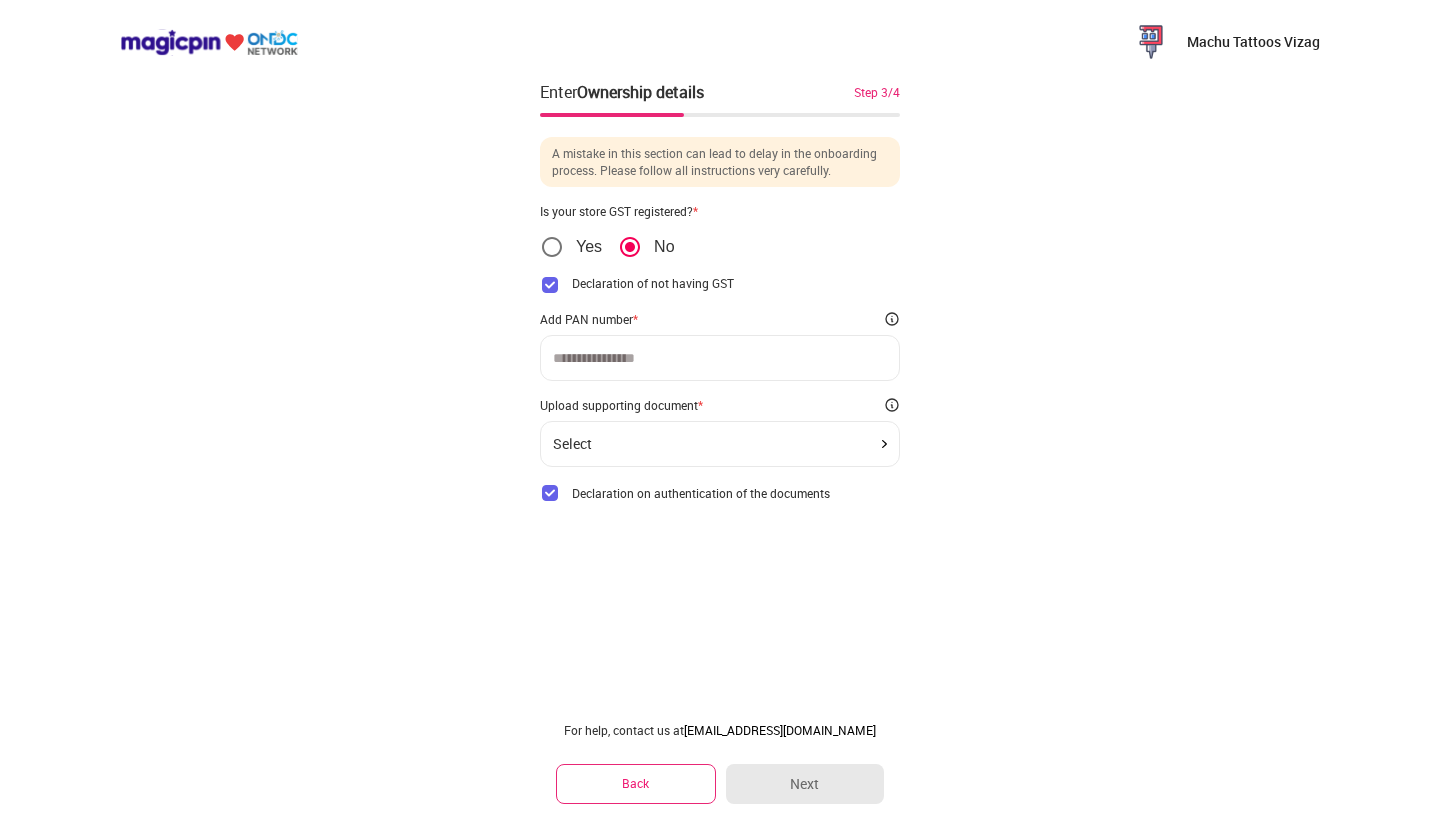 click on "Select" 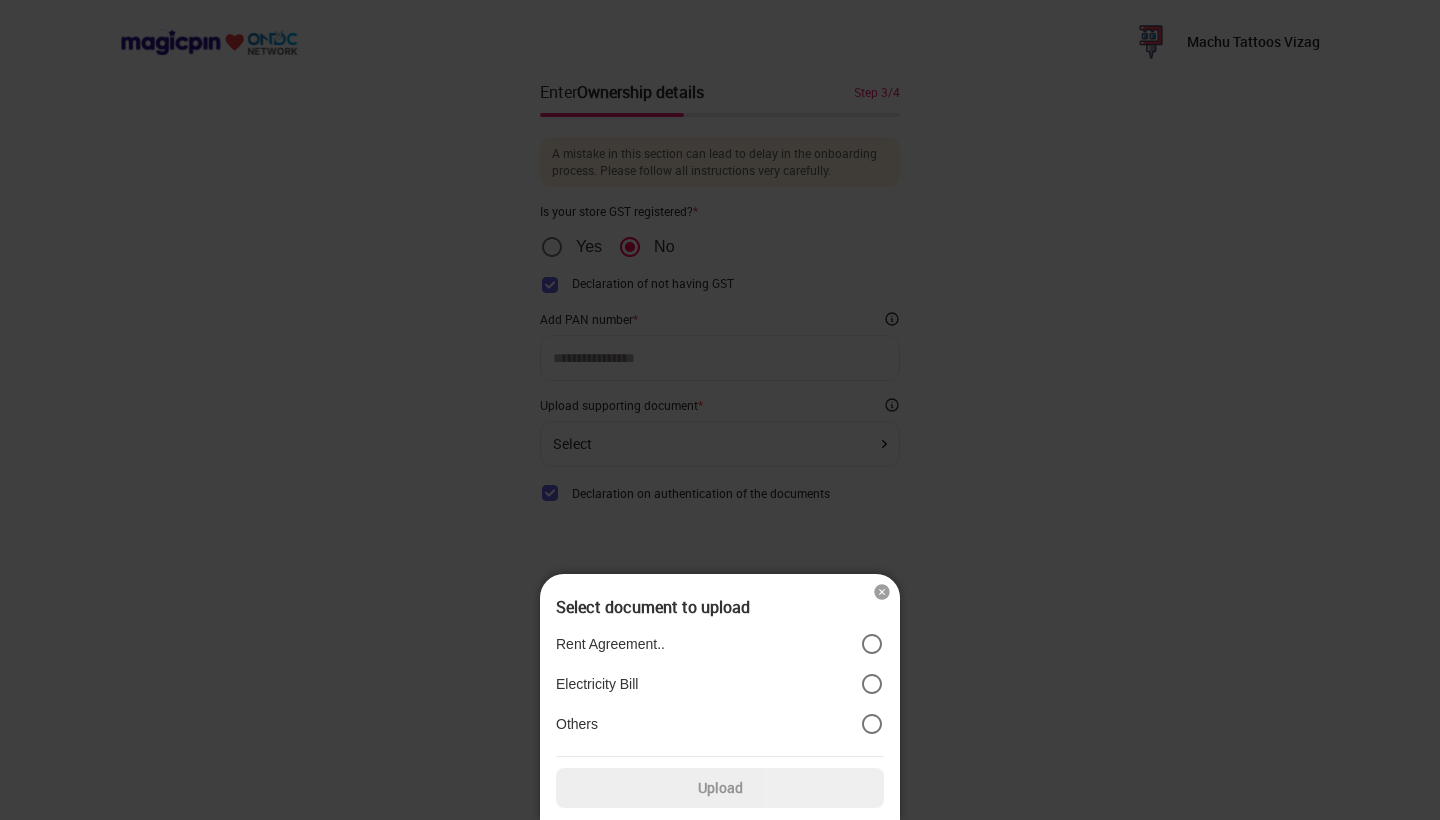 click at bounding box center [882, 592] 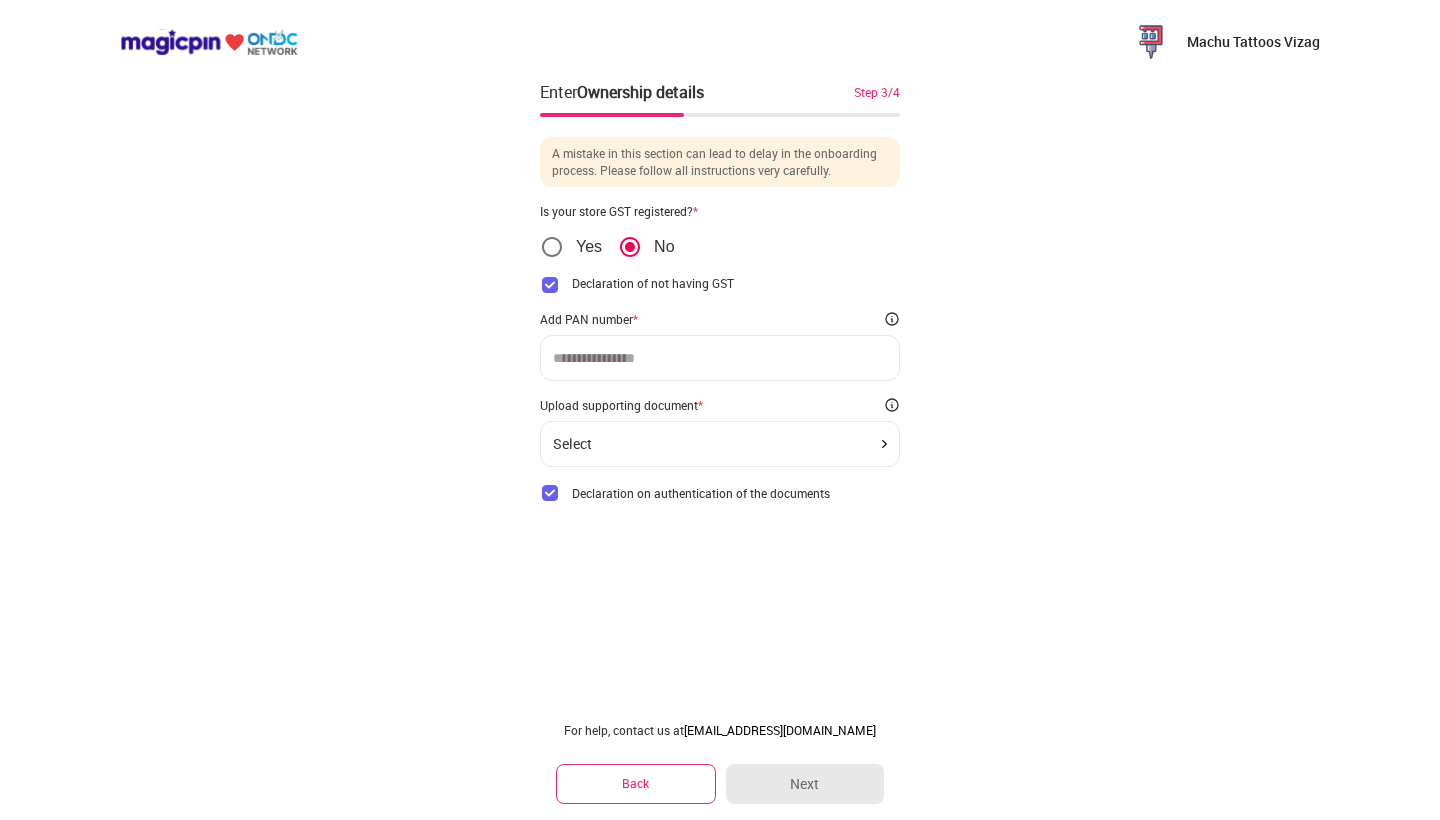 click at bounding box center [720, 358] 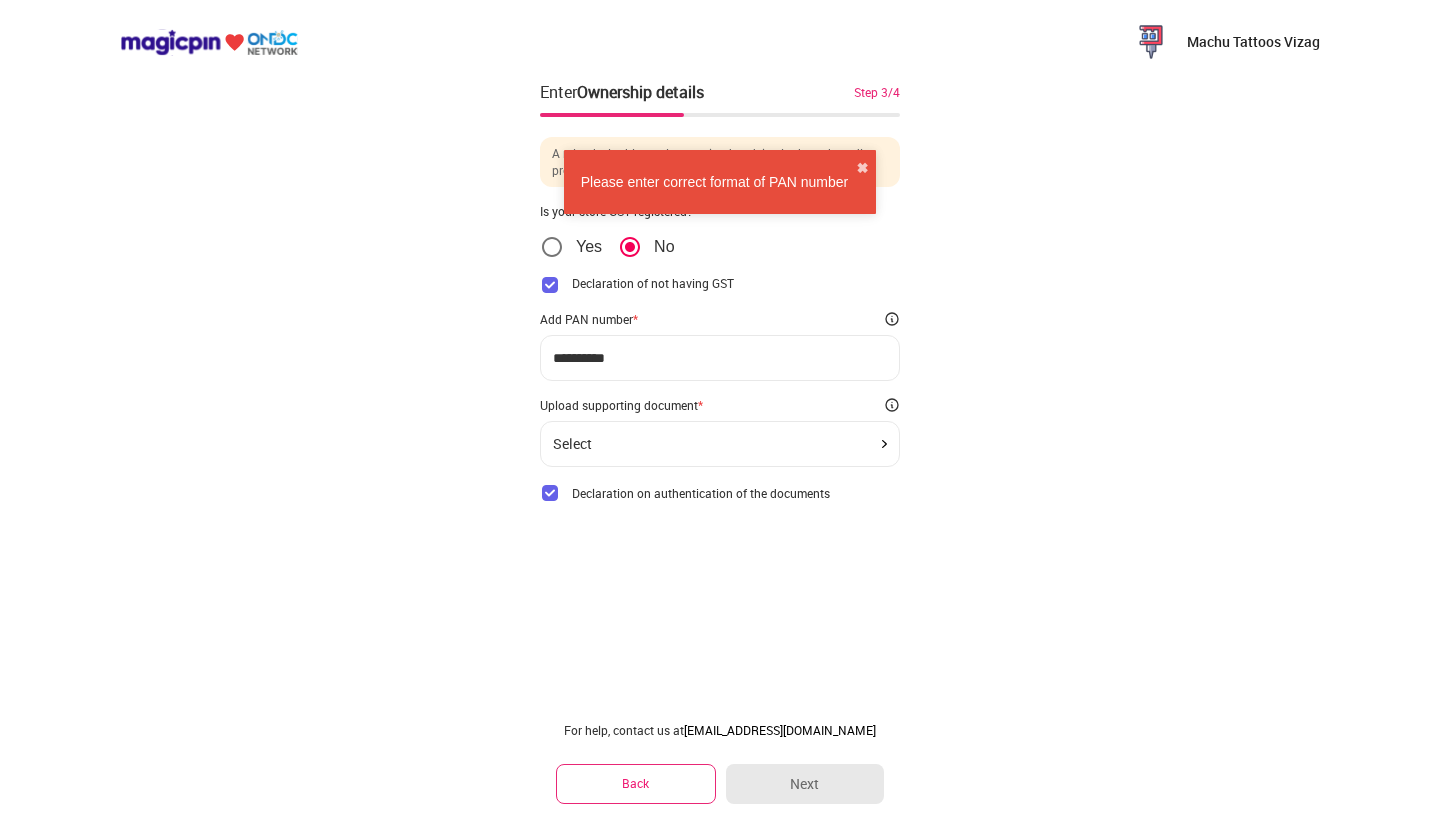 click on "**********" at bounding box center (720, 358) 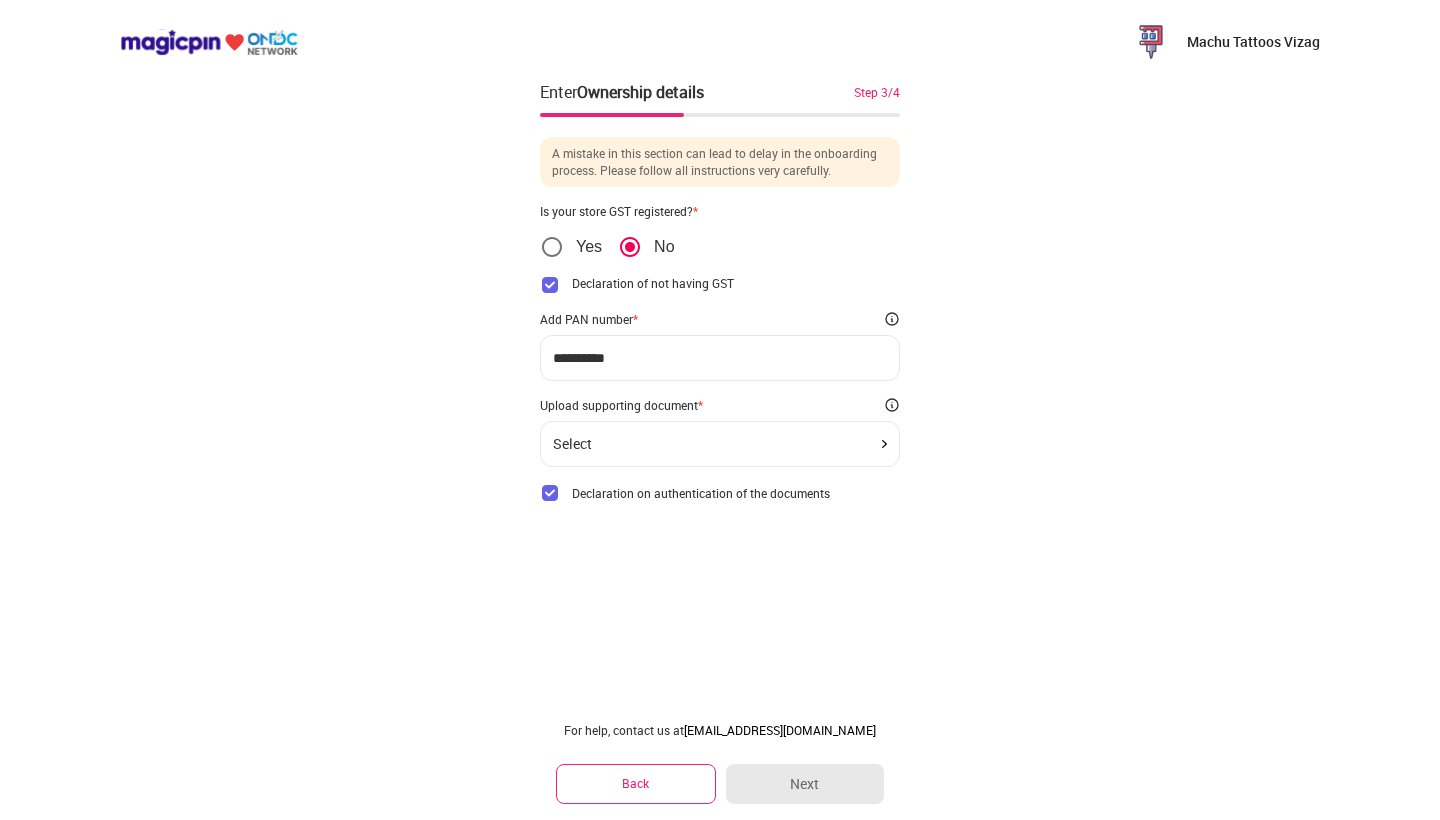 click on "Select" at bounding box center [720, 444] 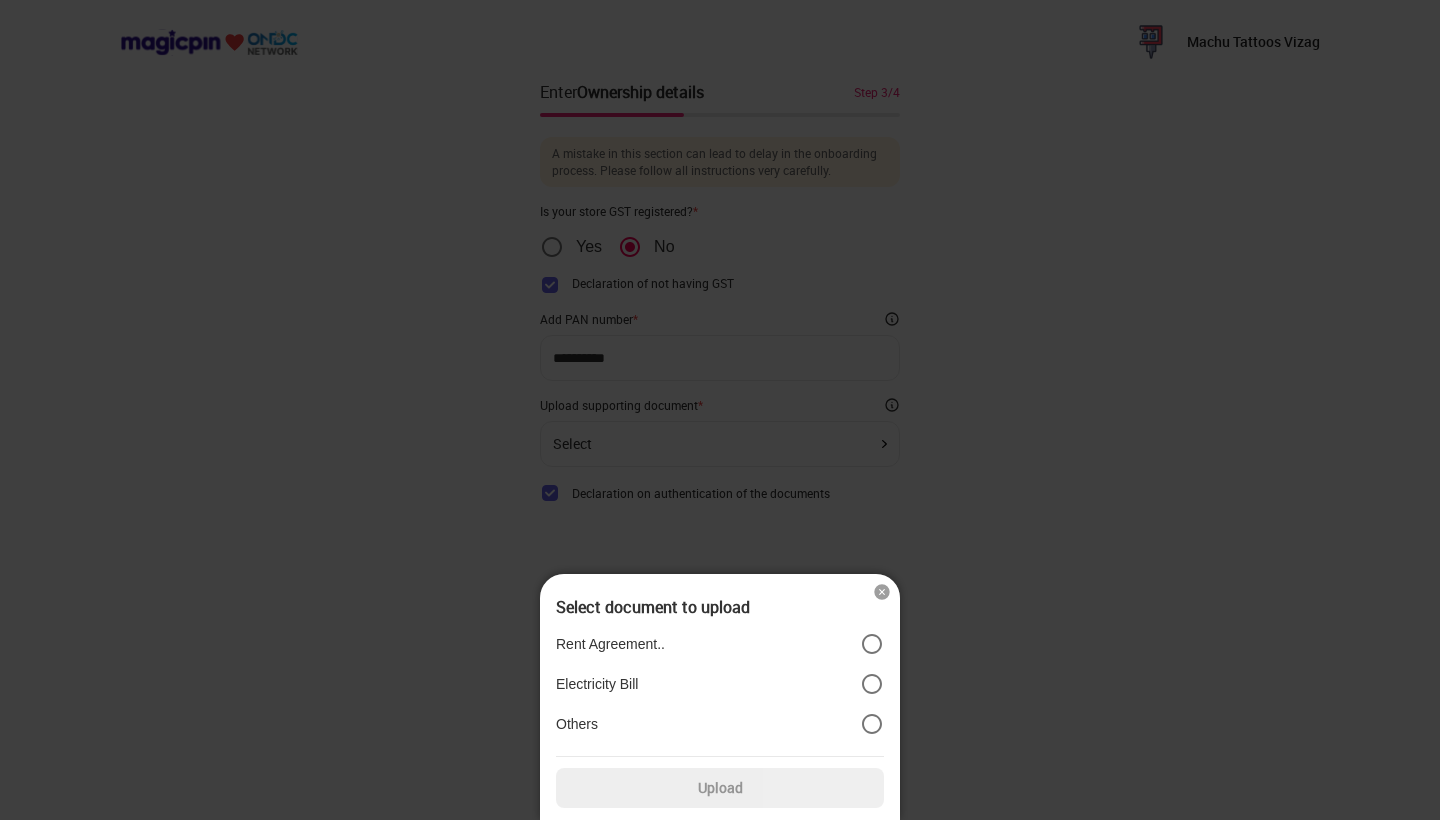 click at bounding box center [882, 592] 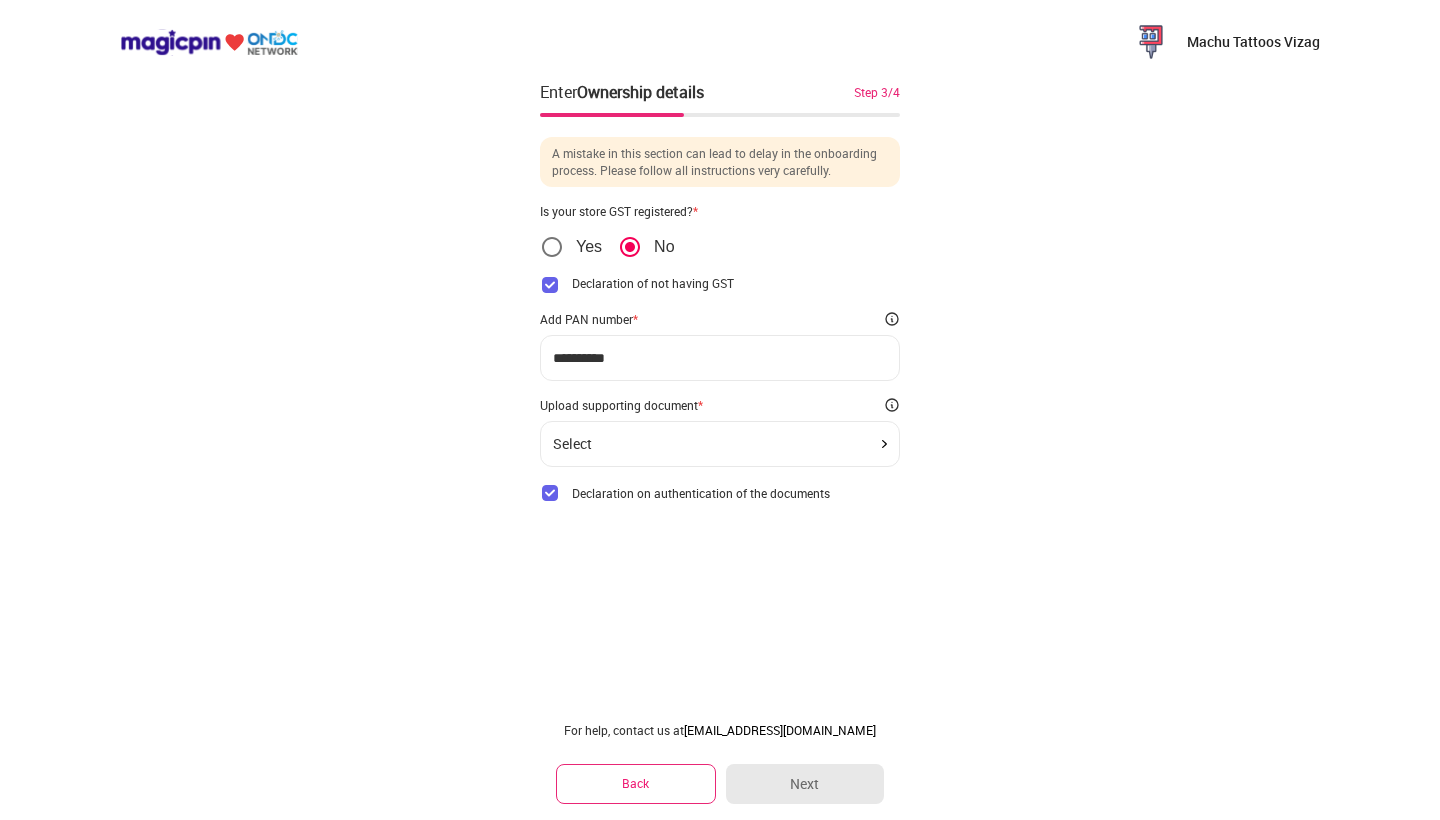 click on "**********" at bounding box center (720, 410) 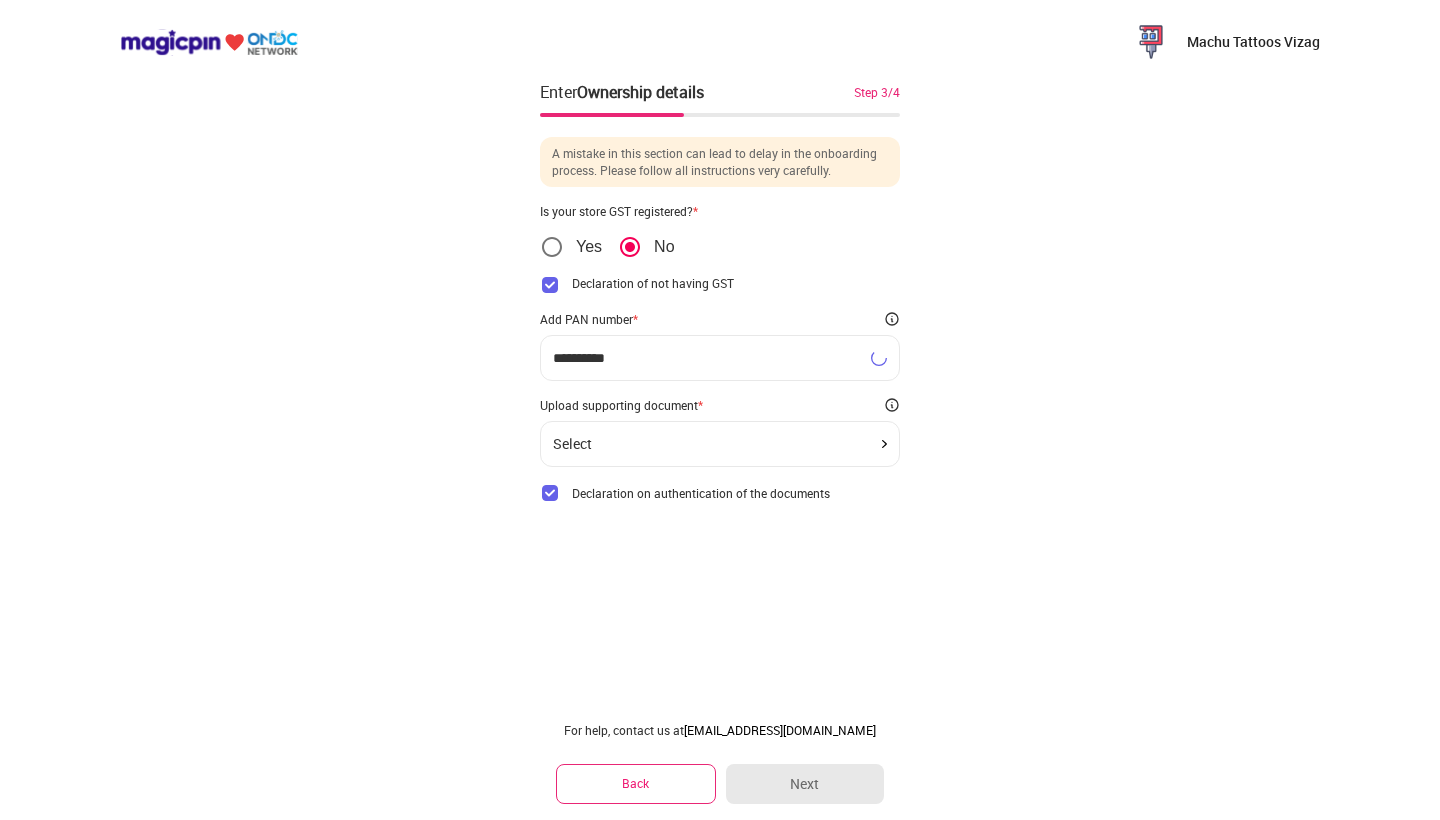 type on "**********" 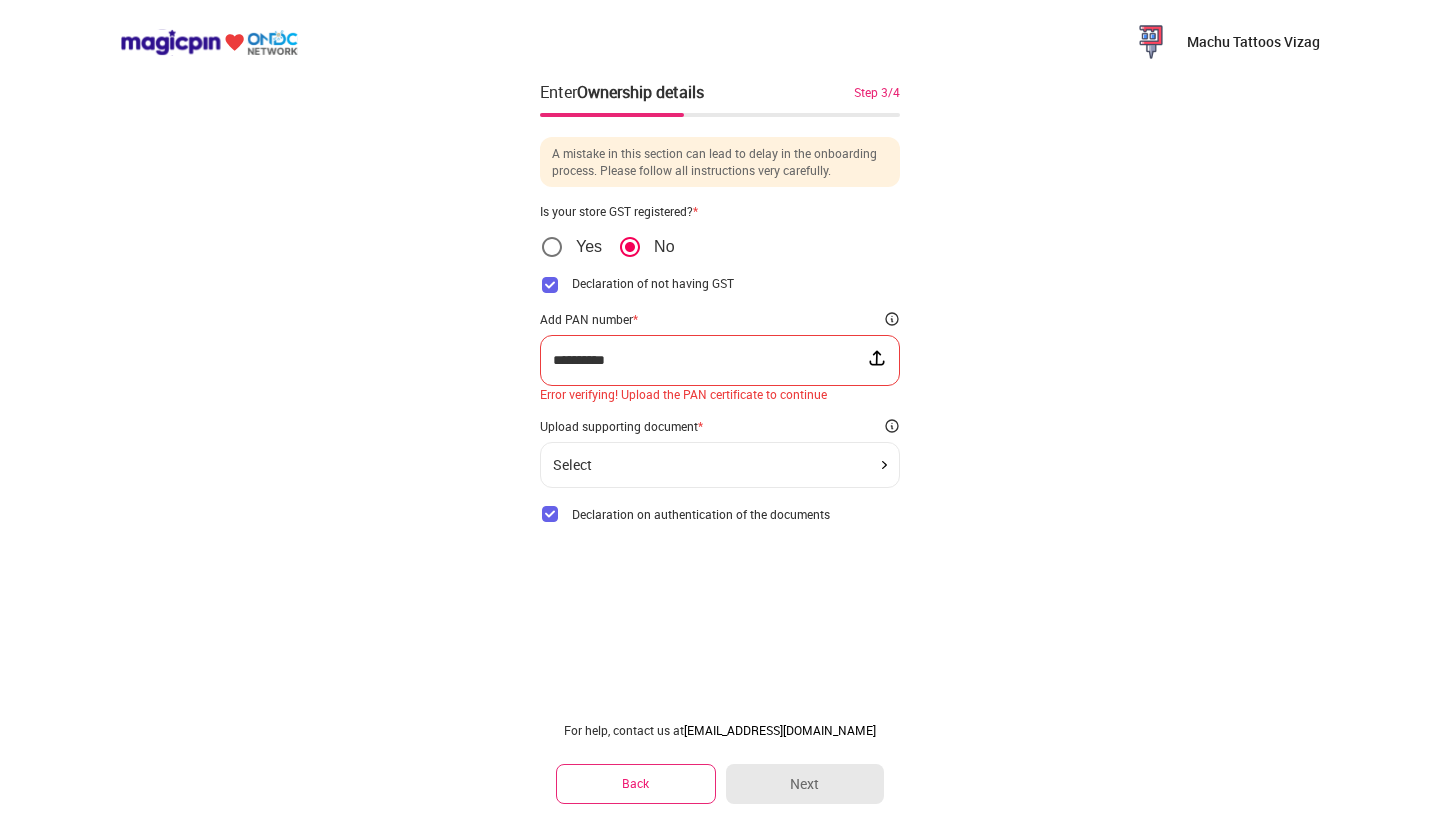 click on "Select" 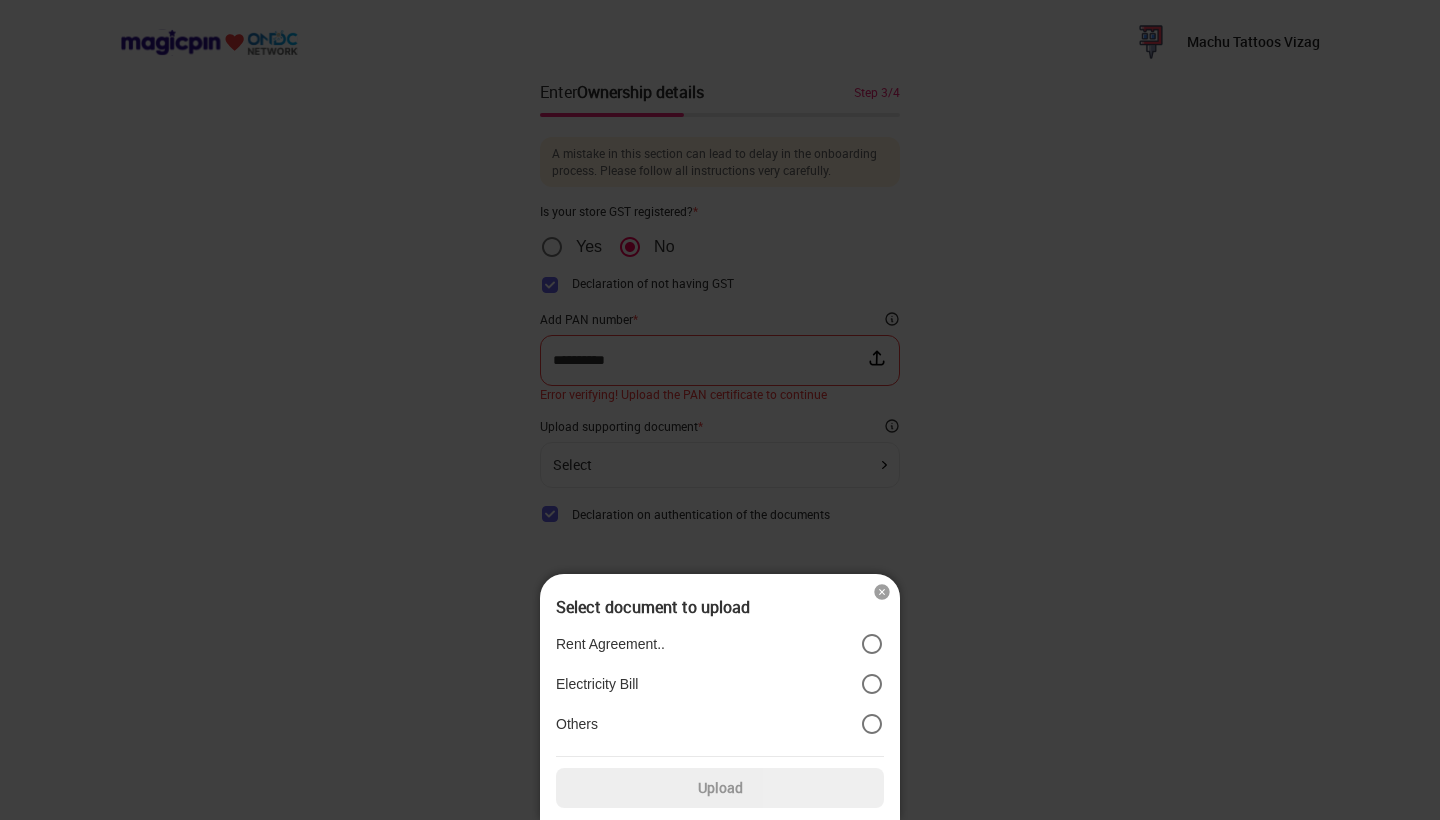 click at bounding box center (720, 410) 